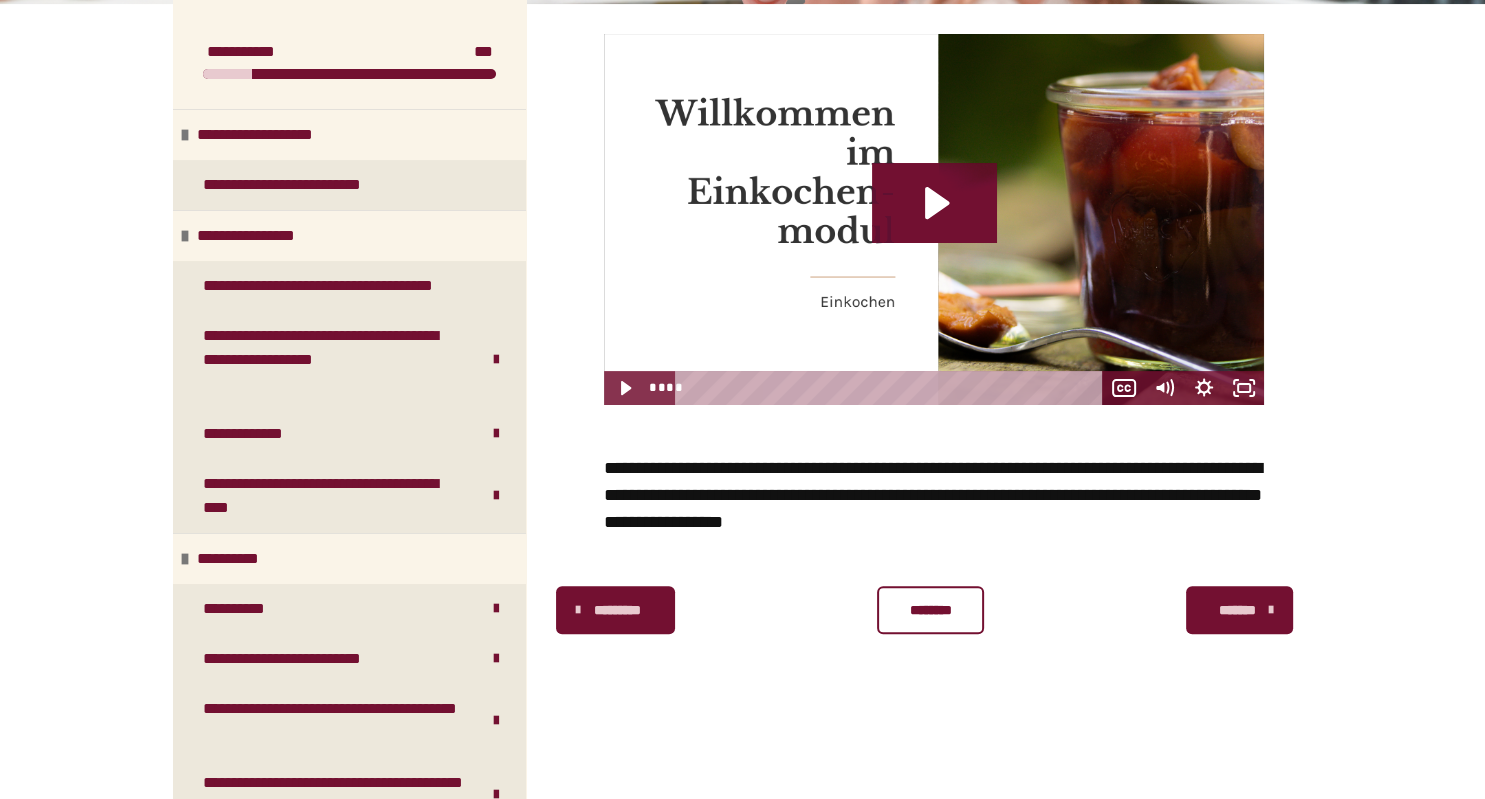 scroll, scrollTop: 384, scrollLeft: 0, axis: vertical 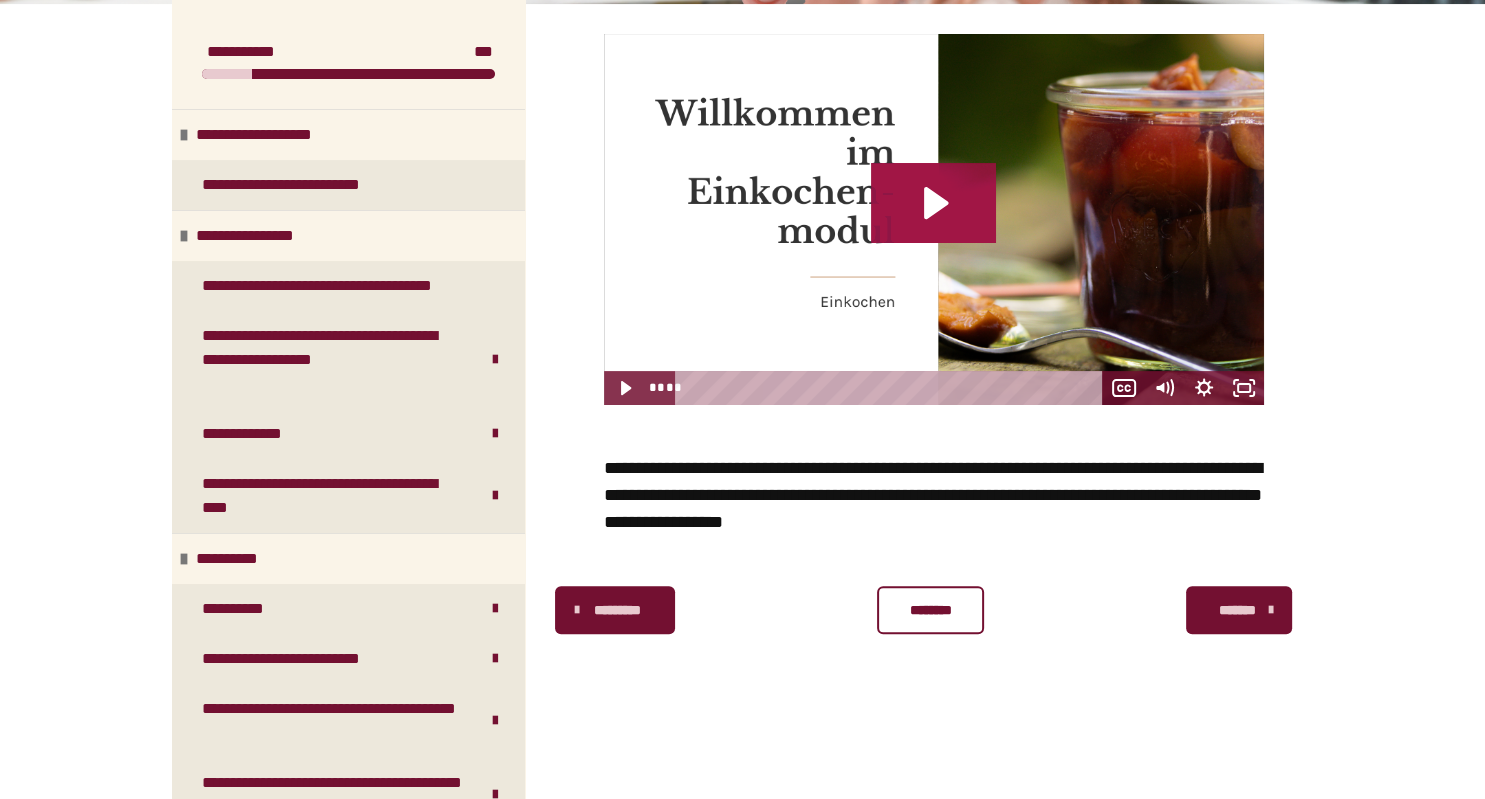 click 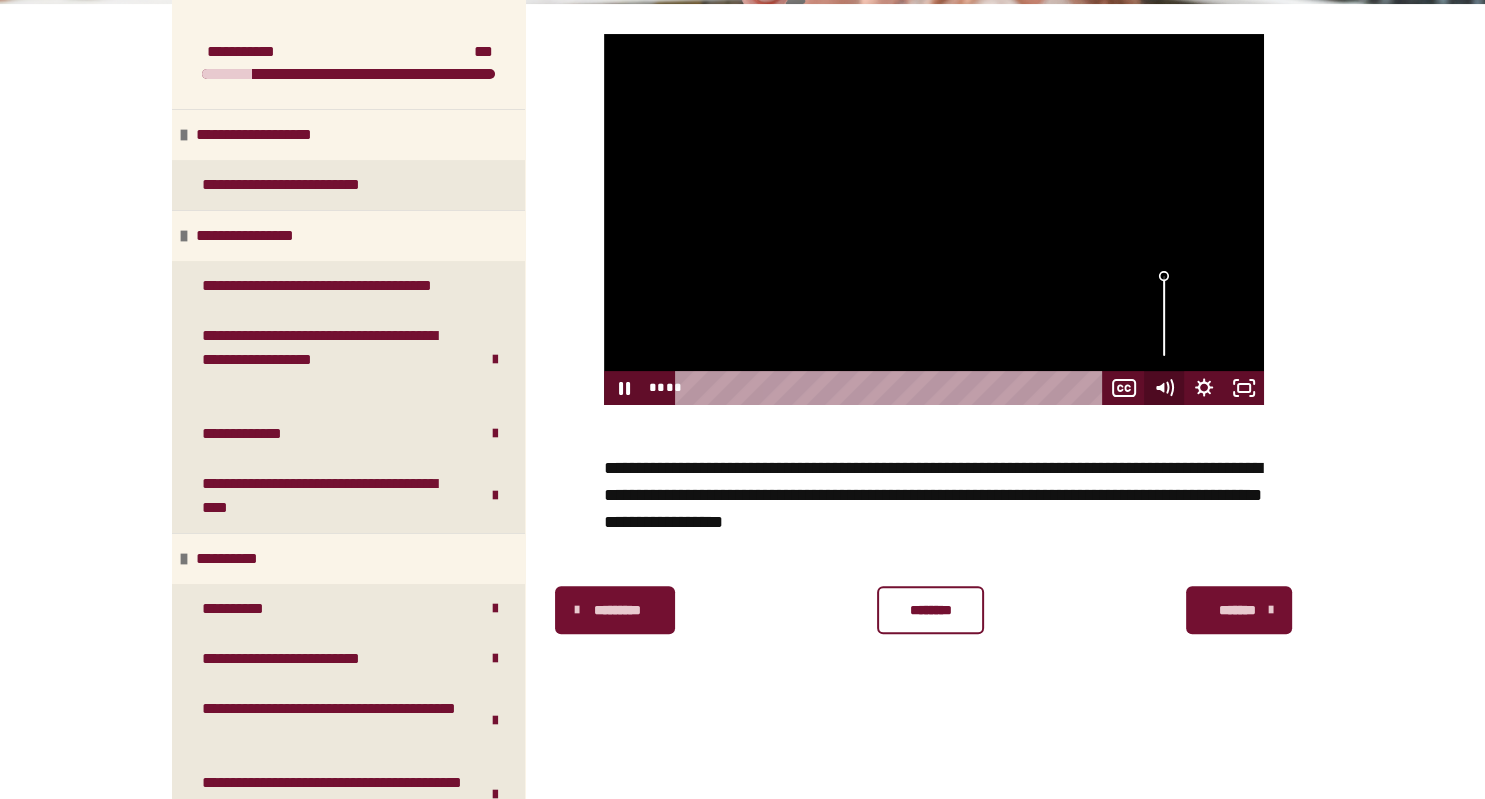 click 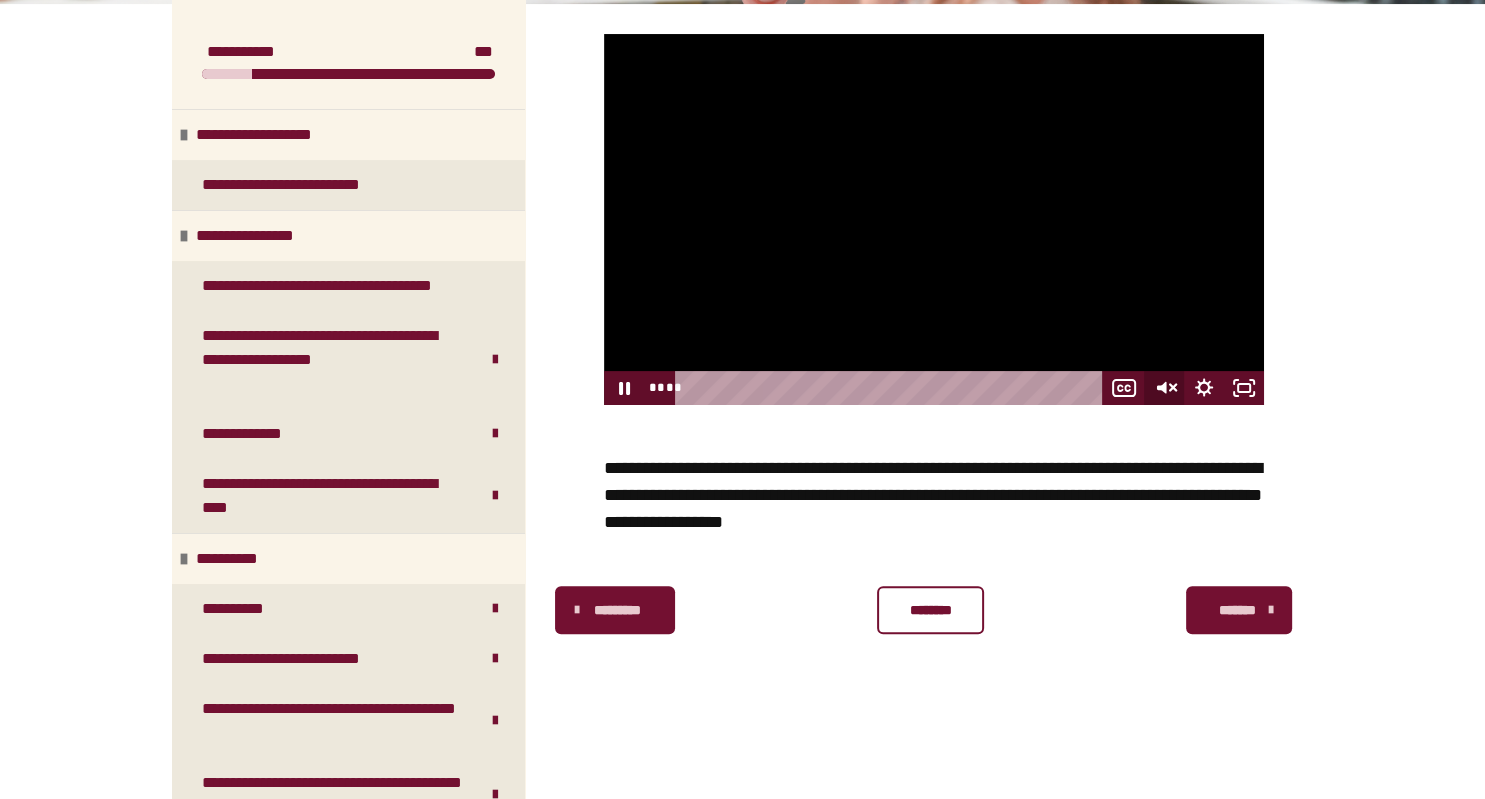 click 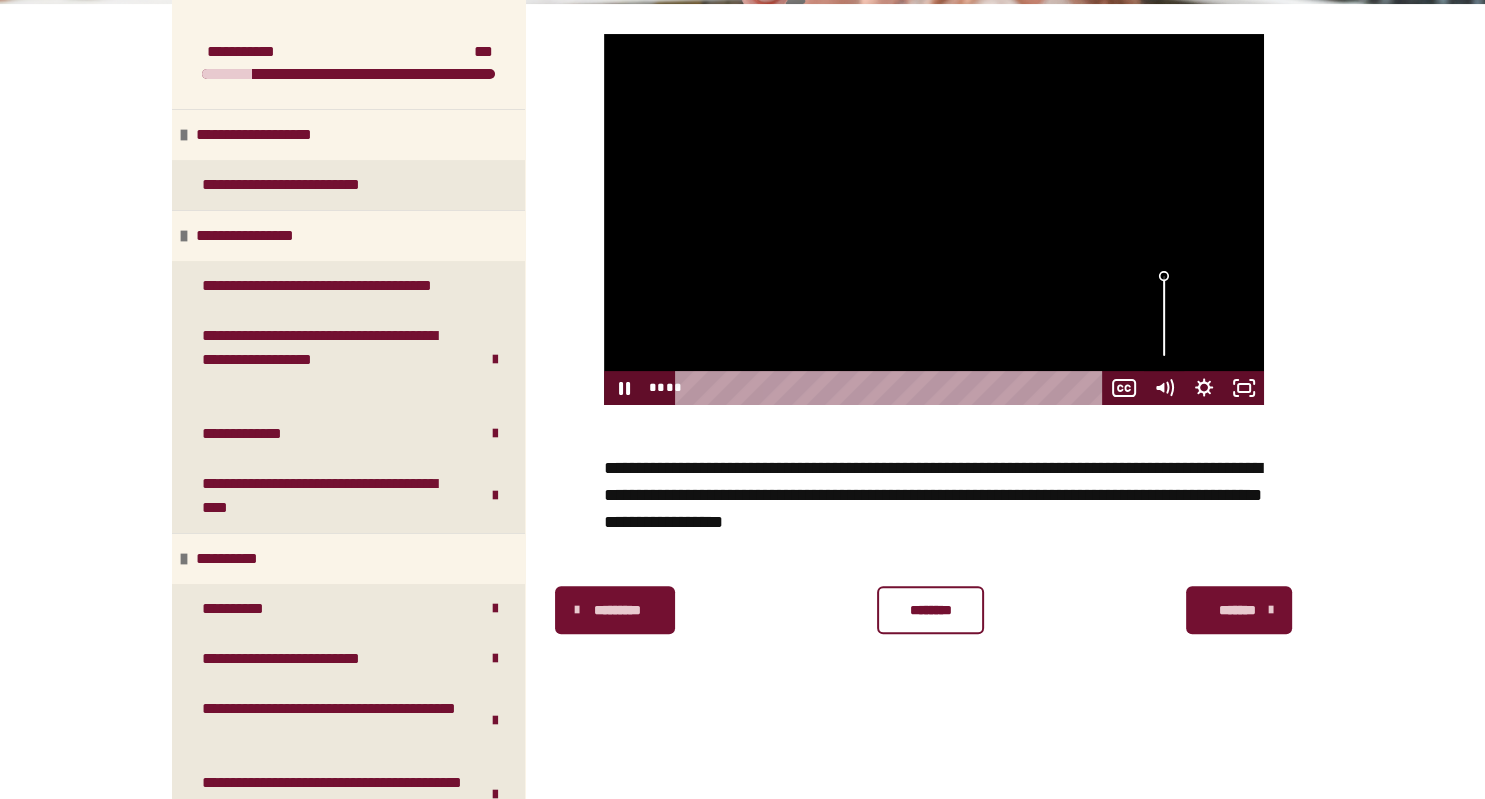 click at bounding box center (1164, 316) 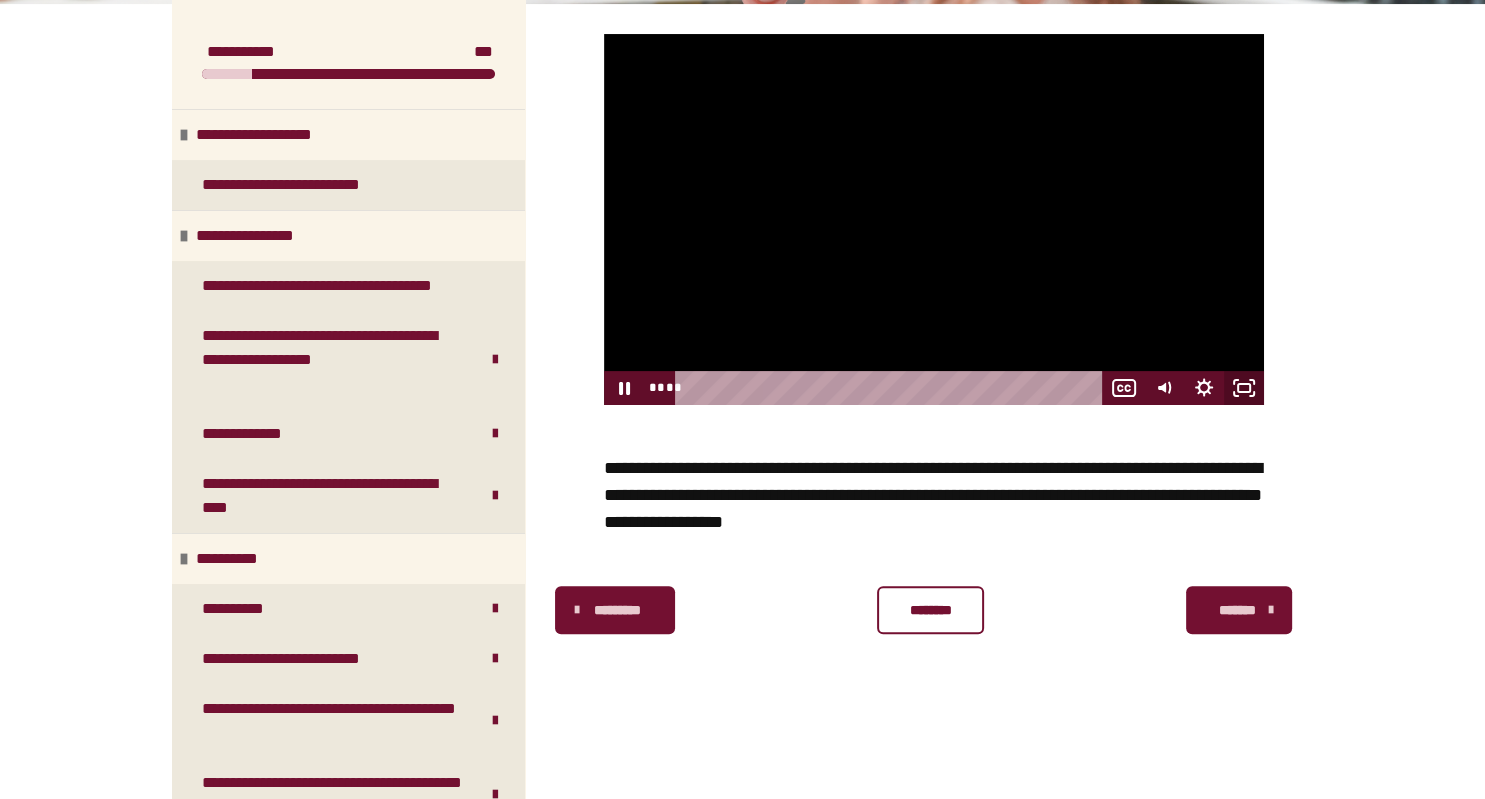 click 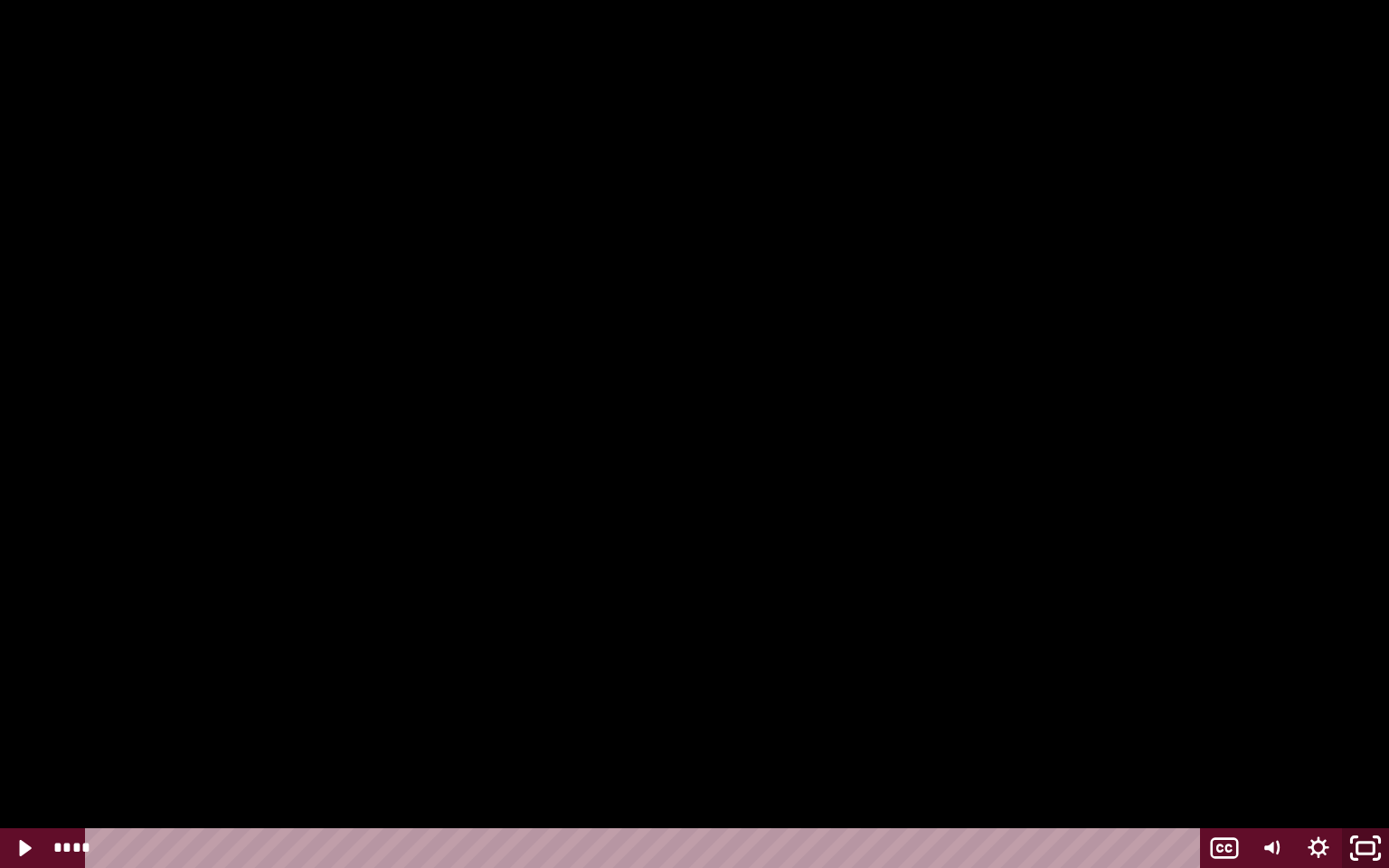 click 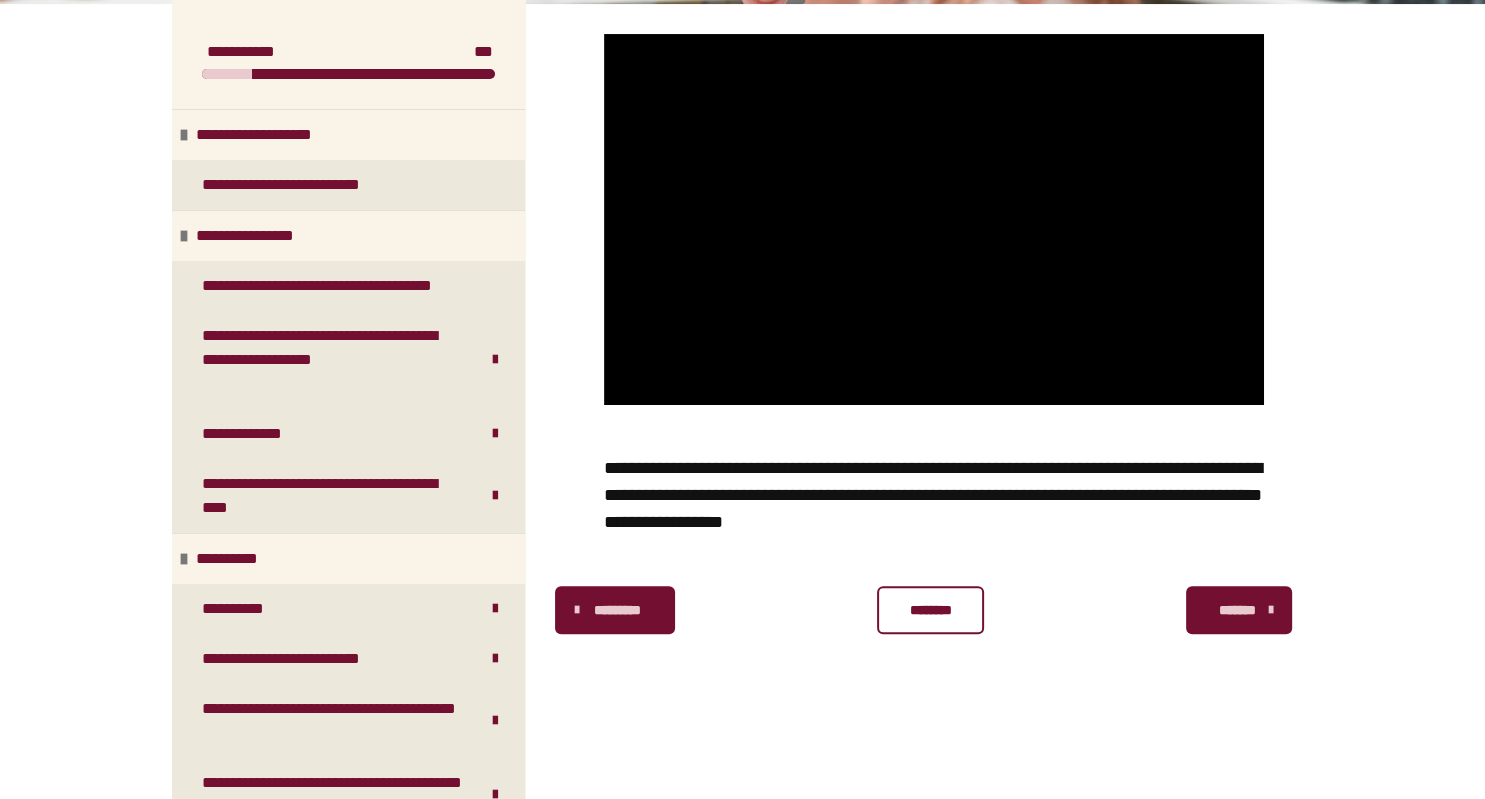 click on "********" at bounding box center (930, 610) 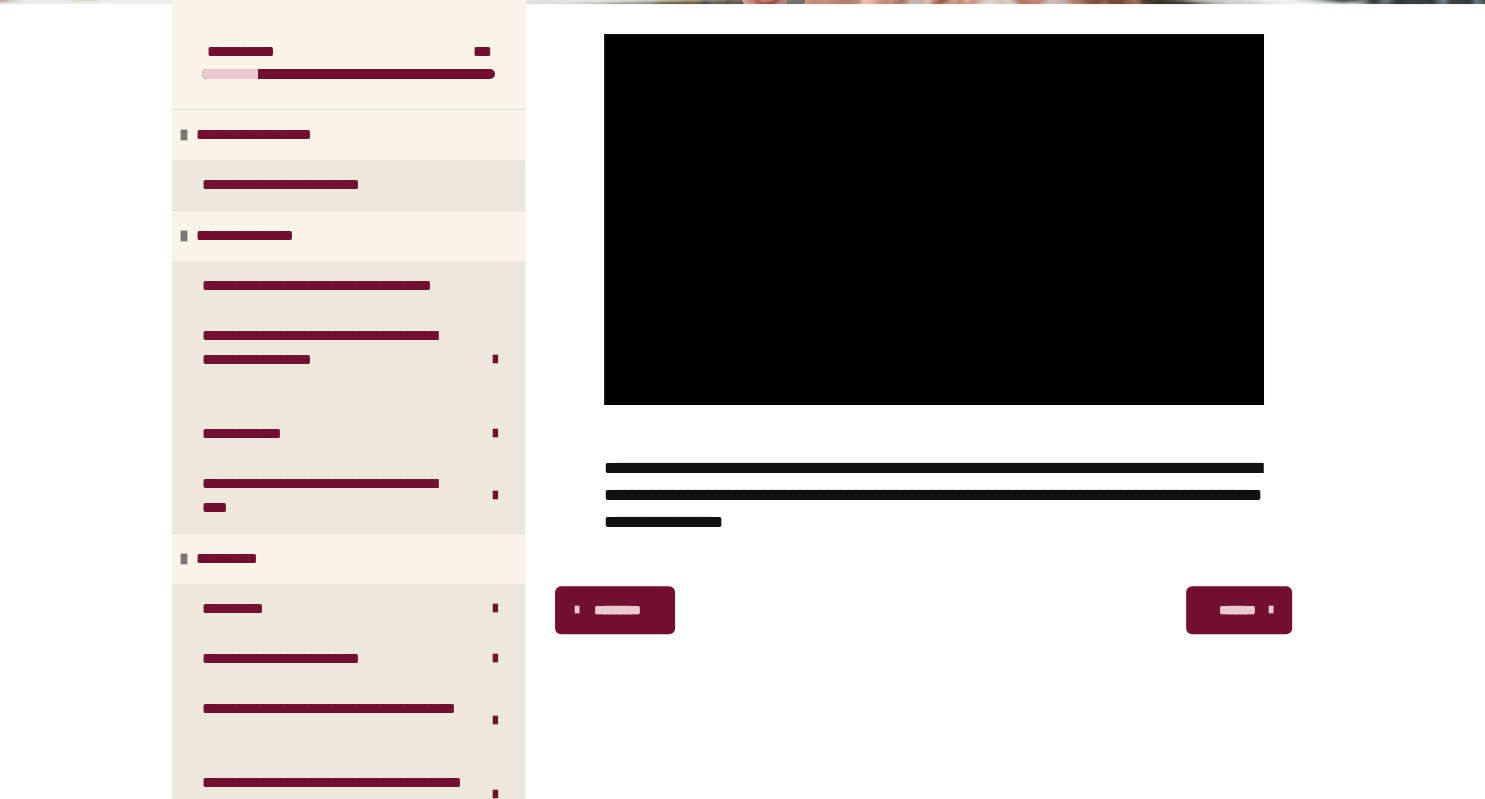click on "*******" at bounding box center (1237, 610) 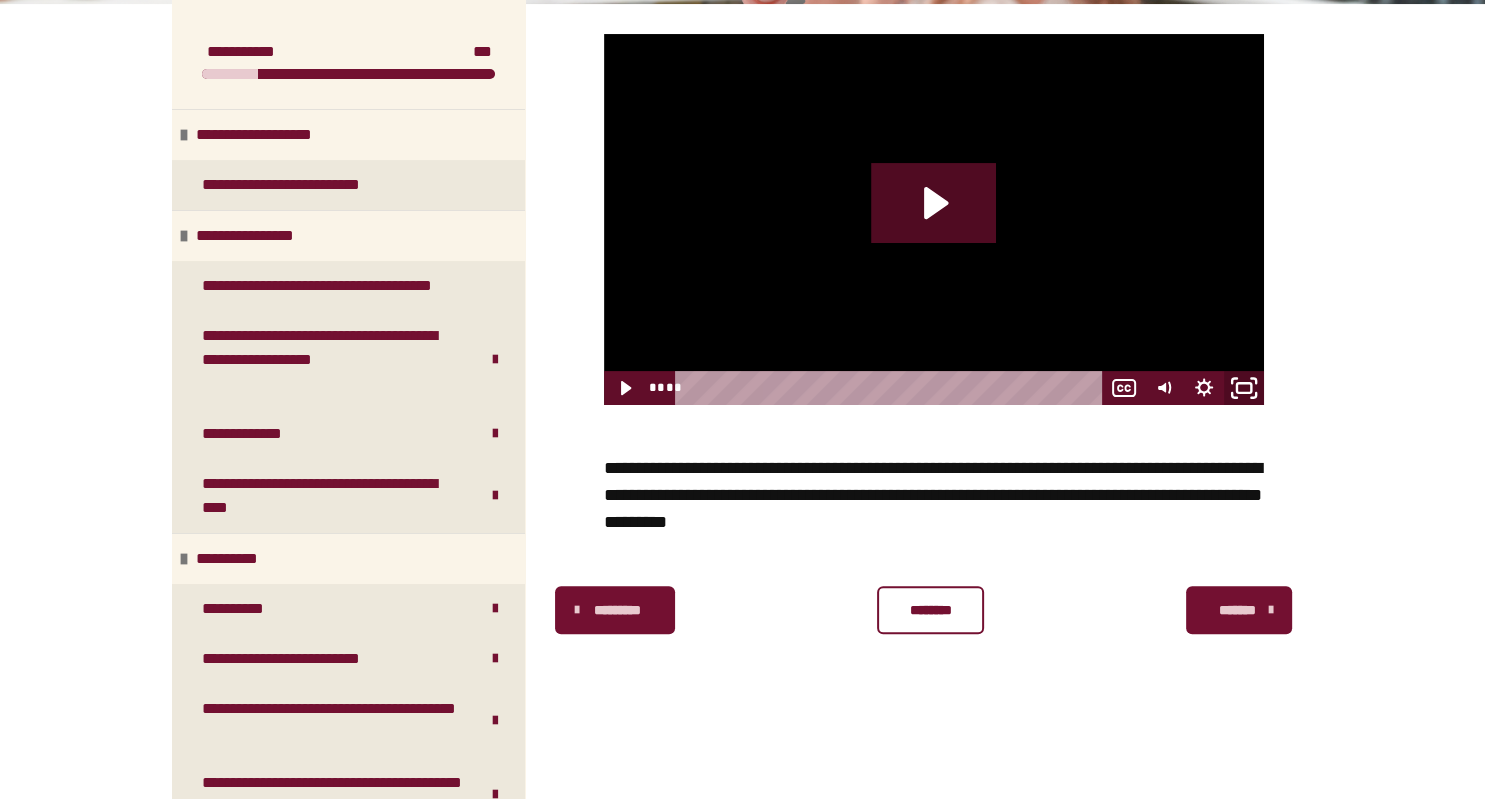 click 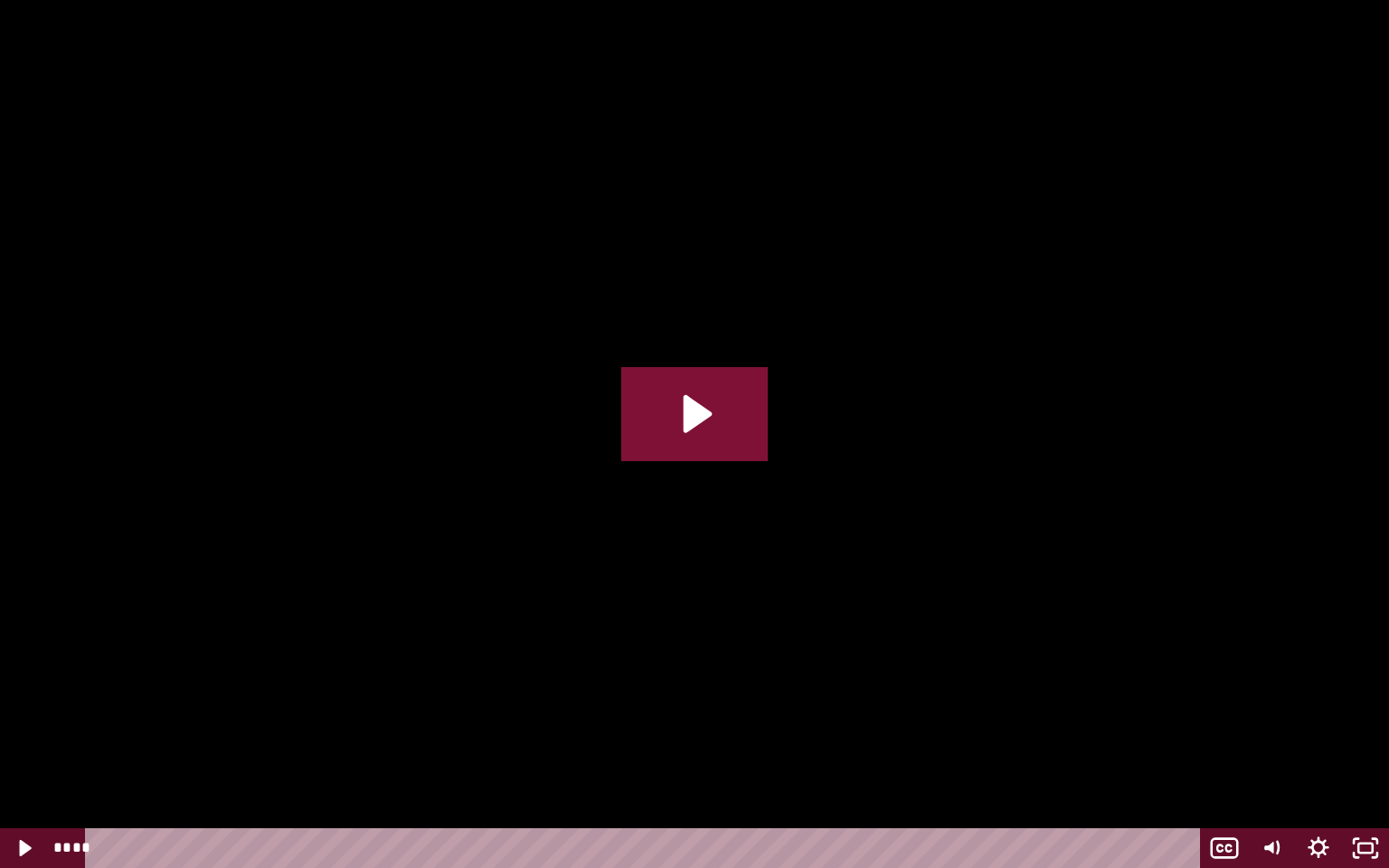 click 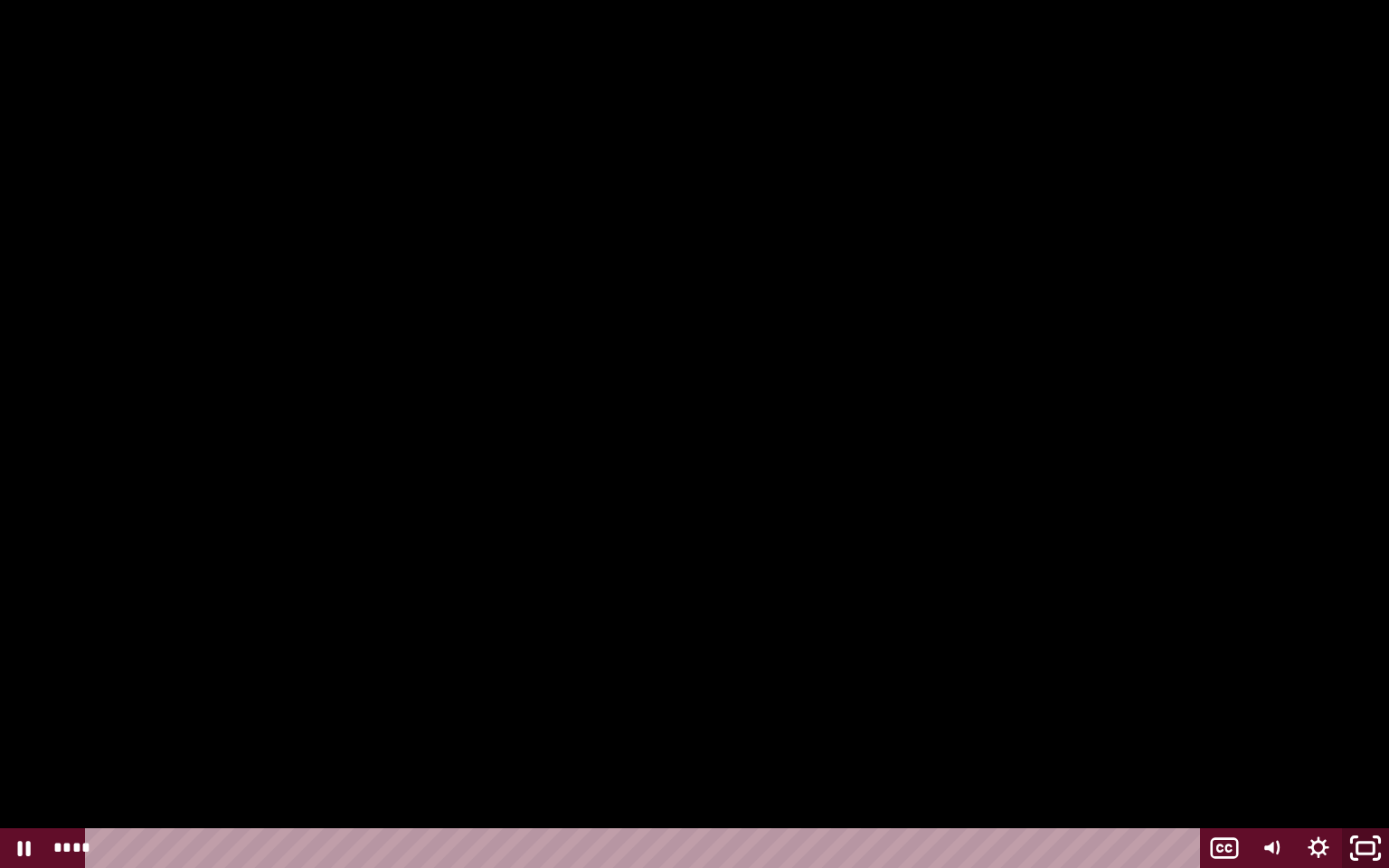 click 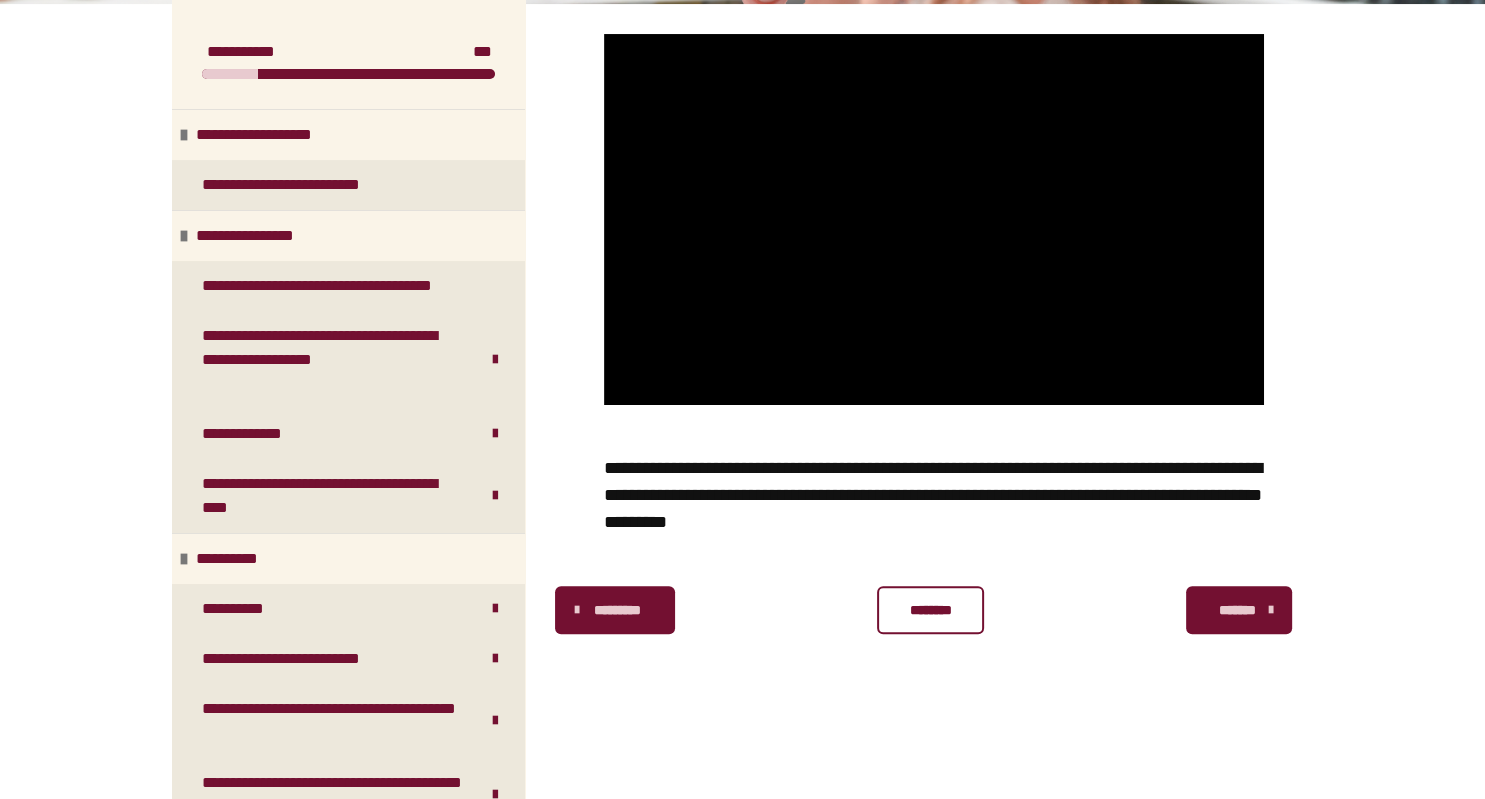 click on "********" at bounding box center (930, 610) 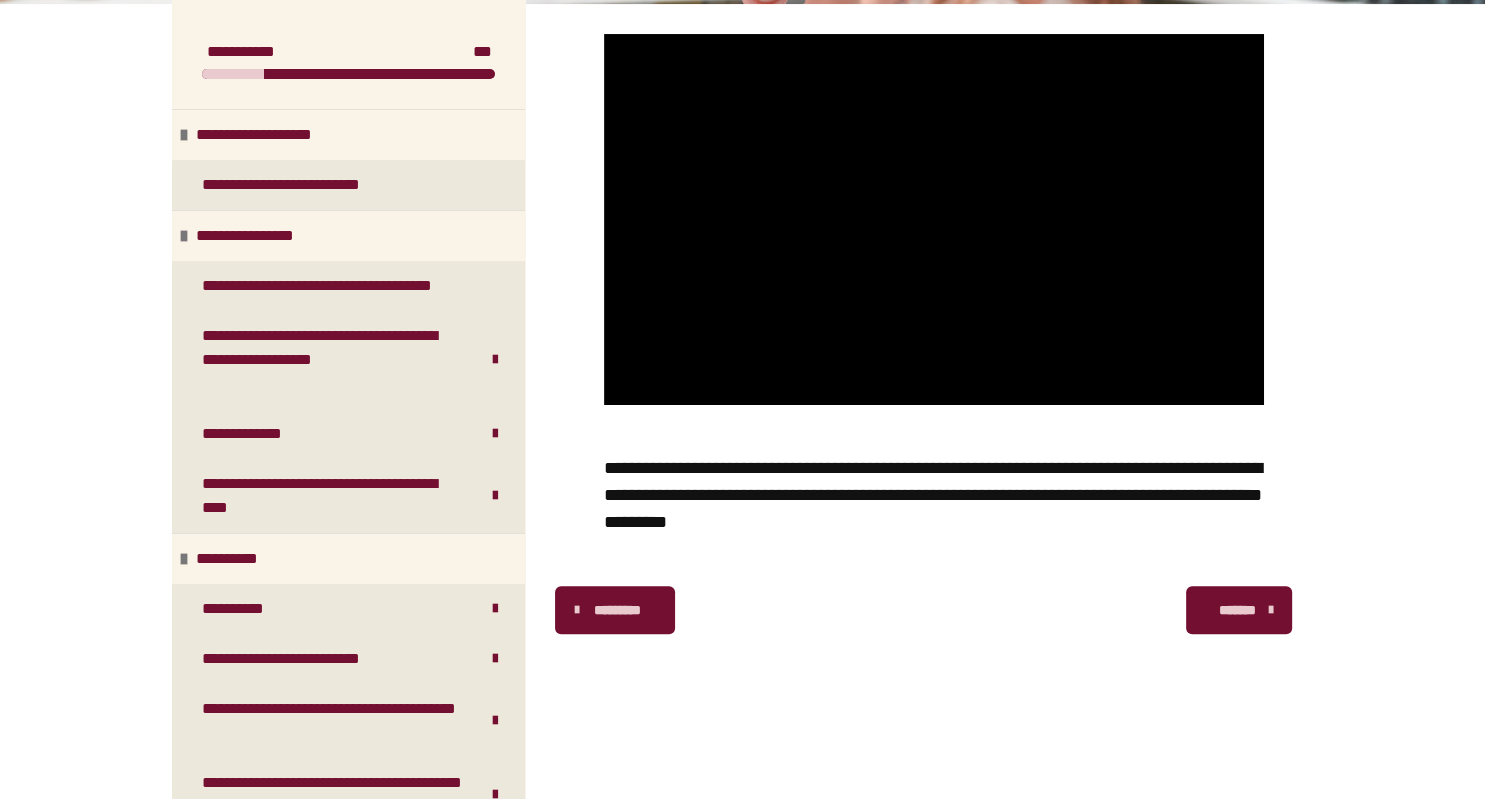 click on "*******" at bounding box center [1237, 610] 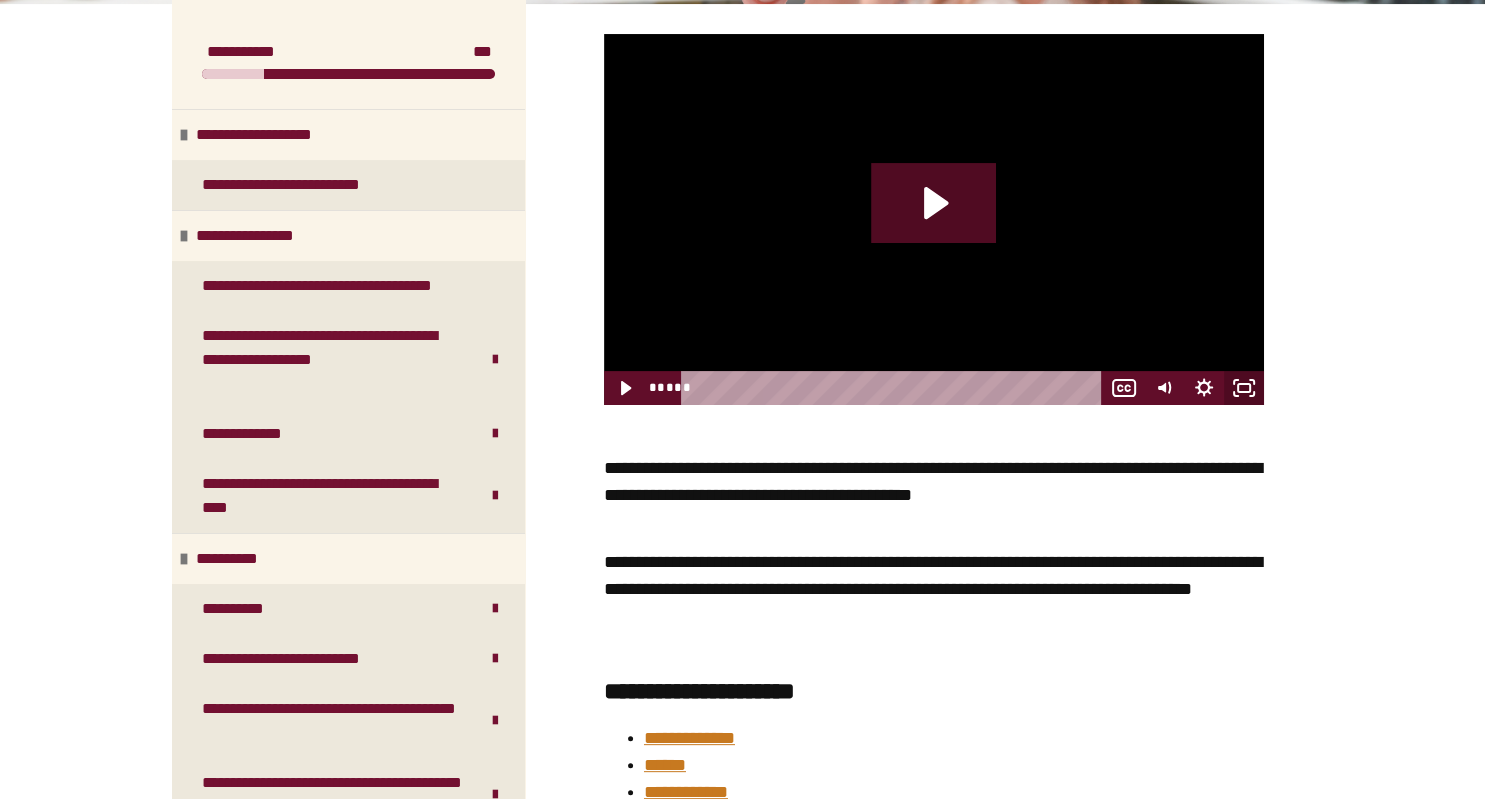click 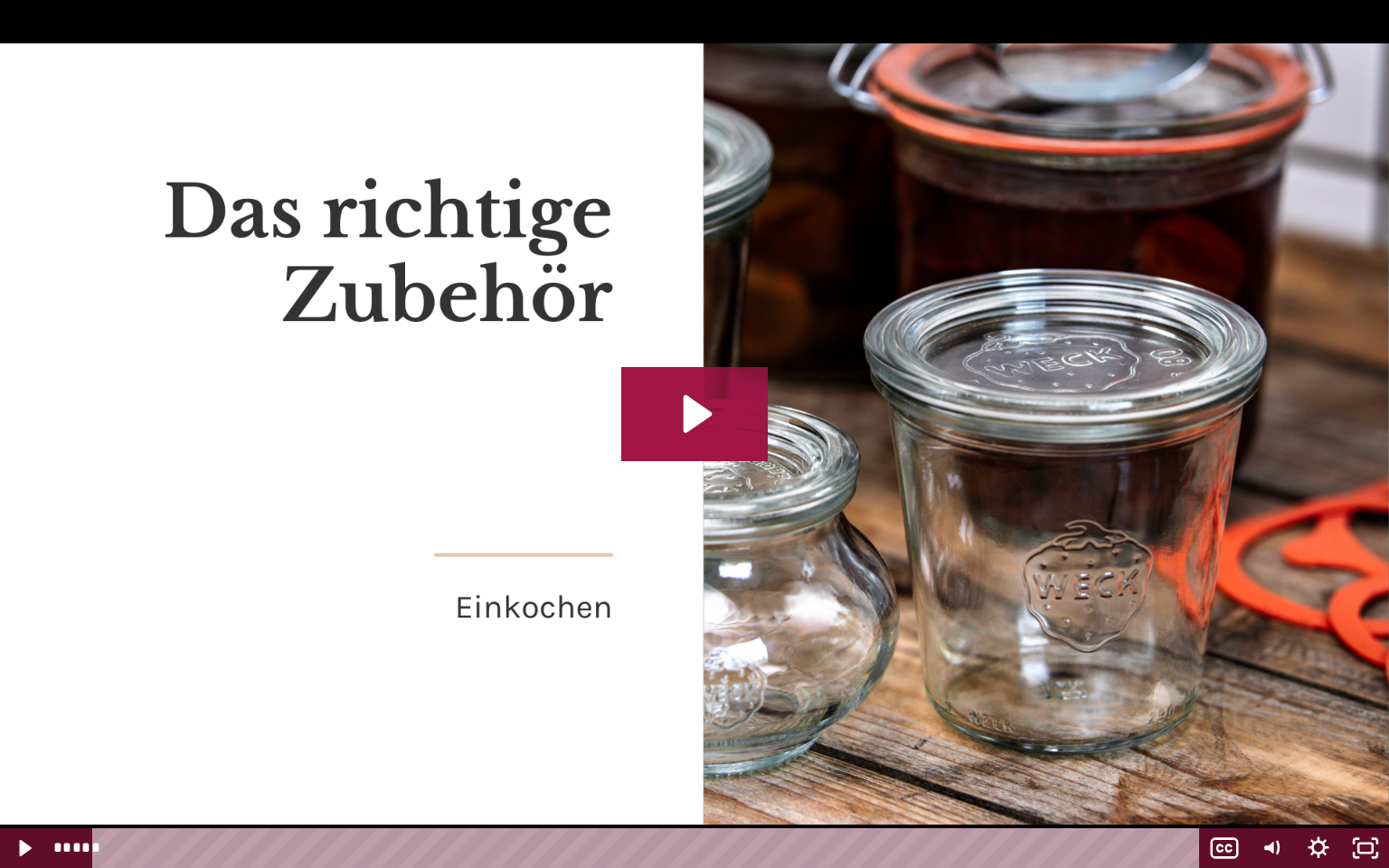 click 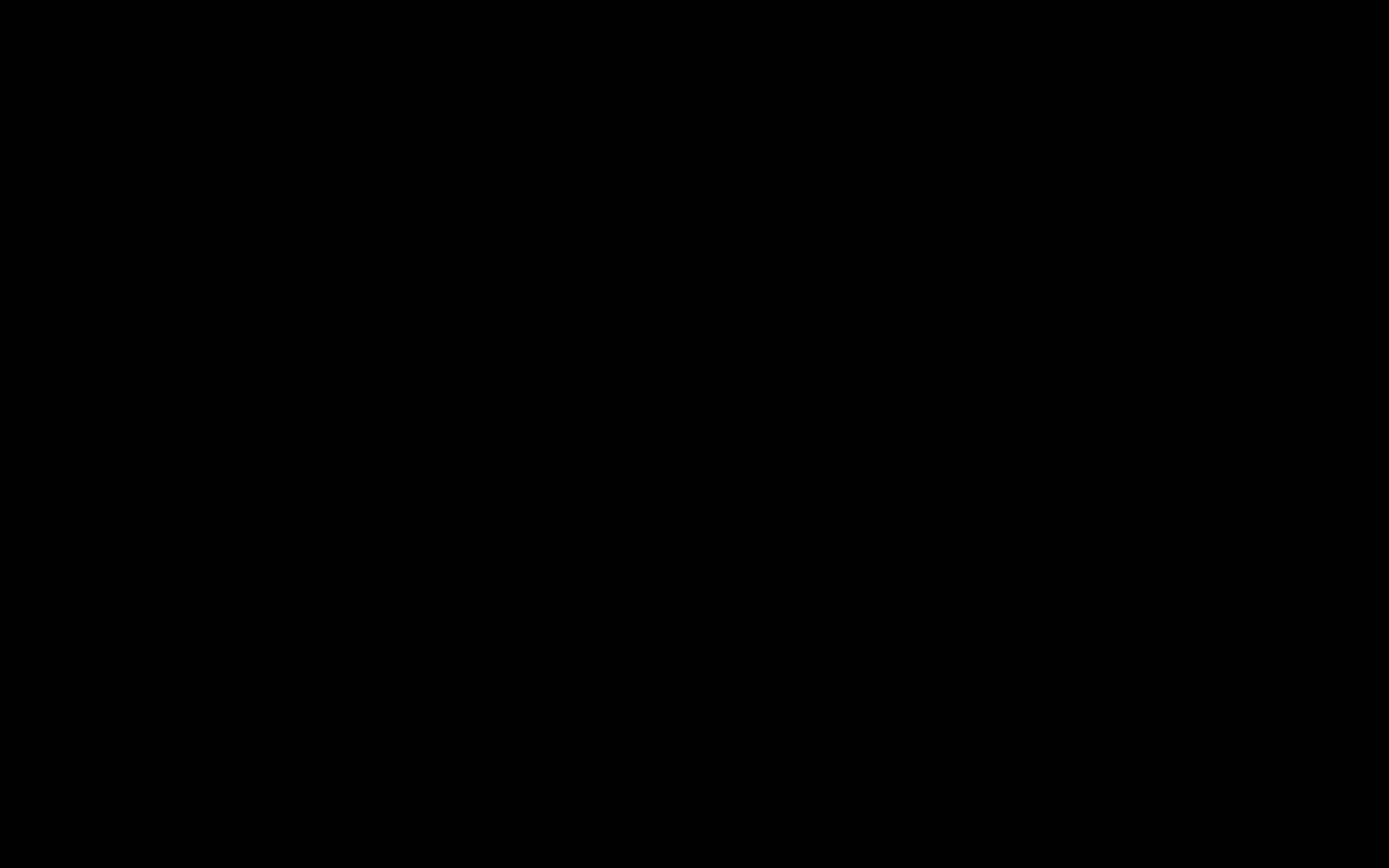 type 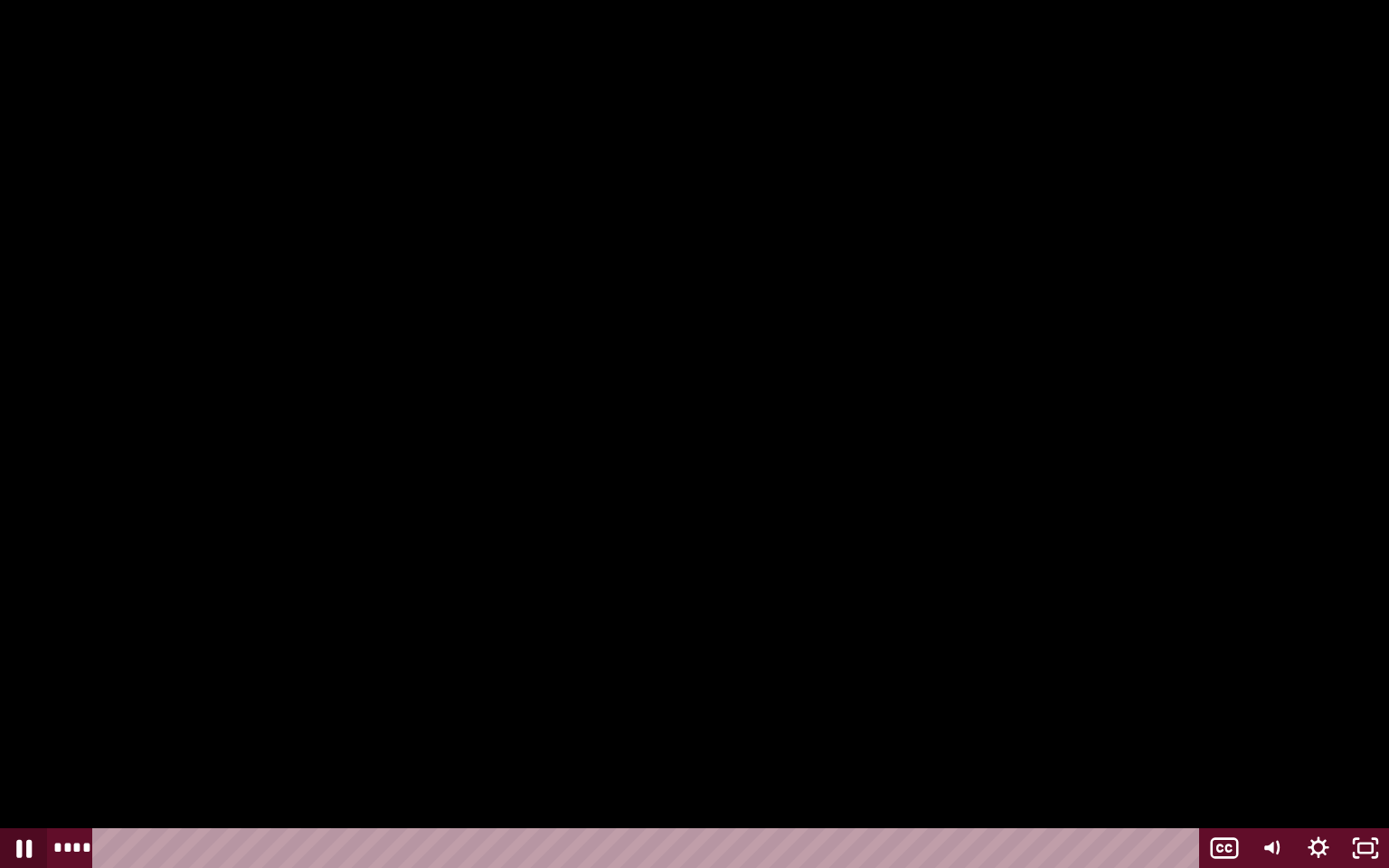 click 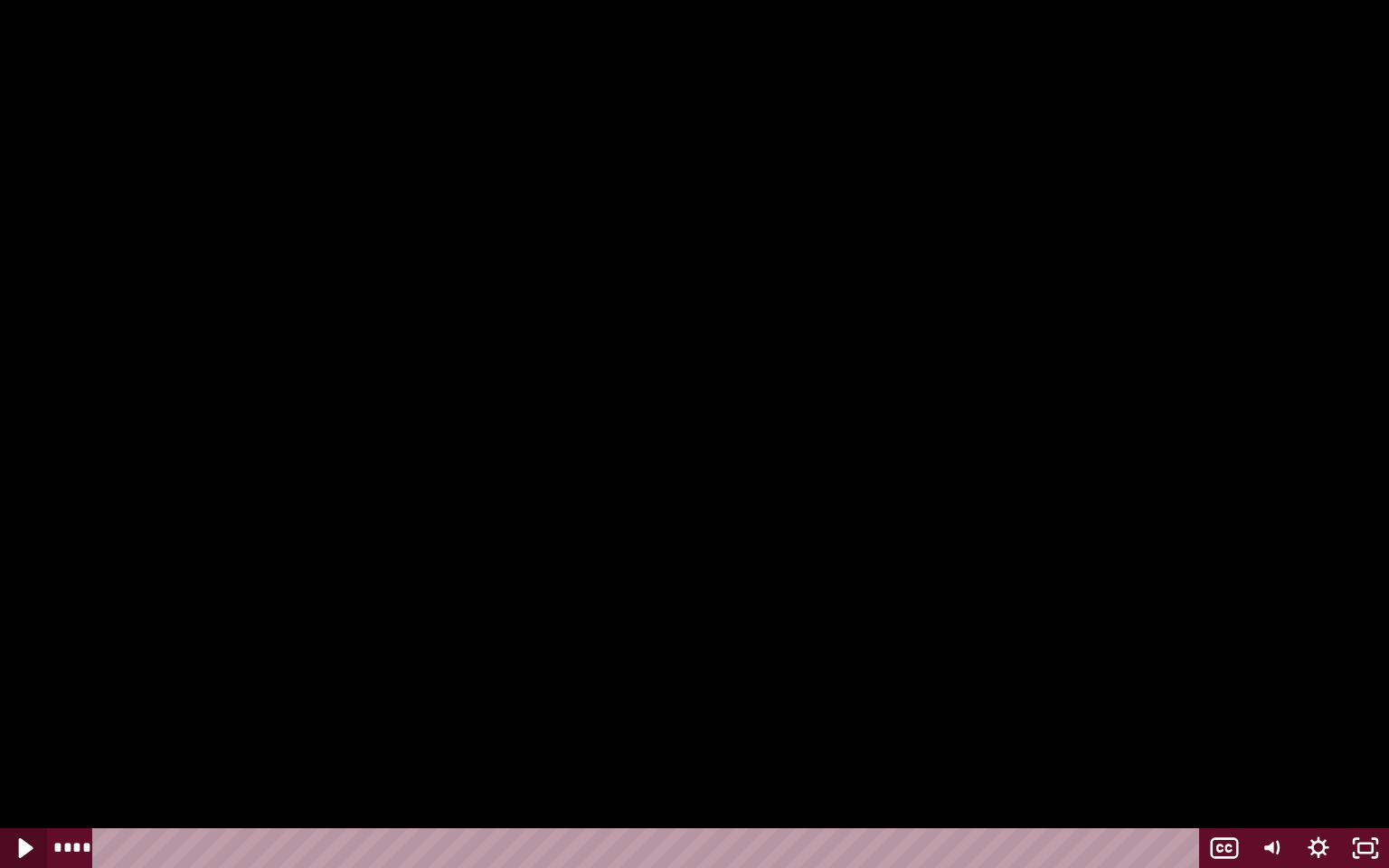 click 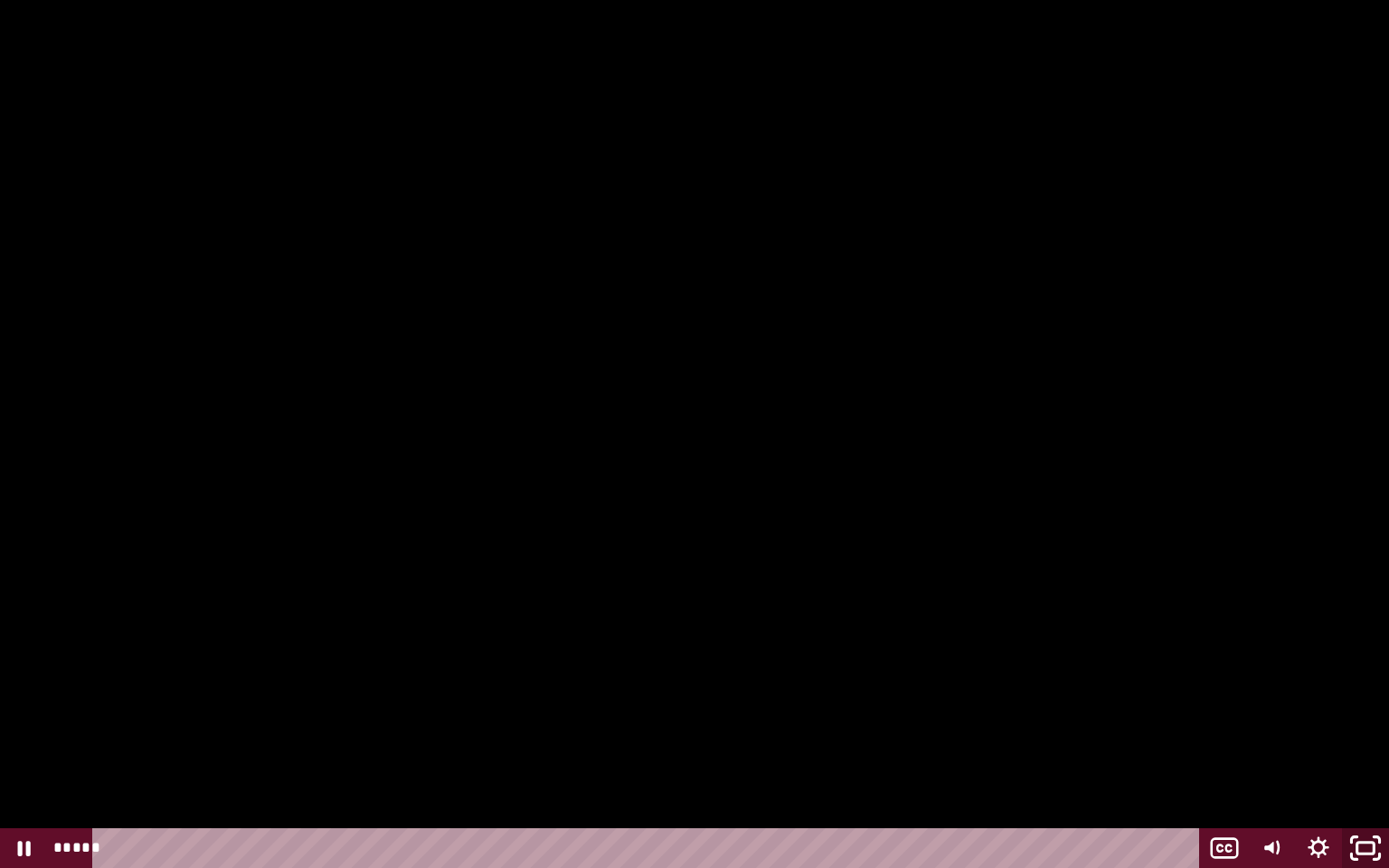 click 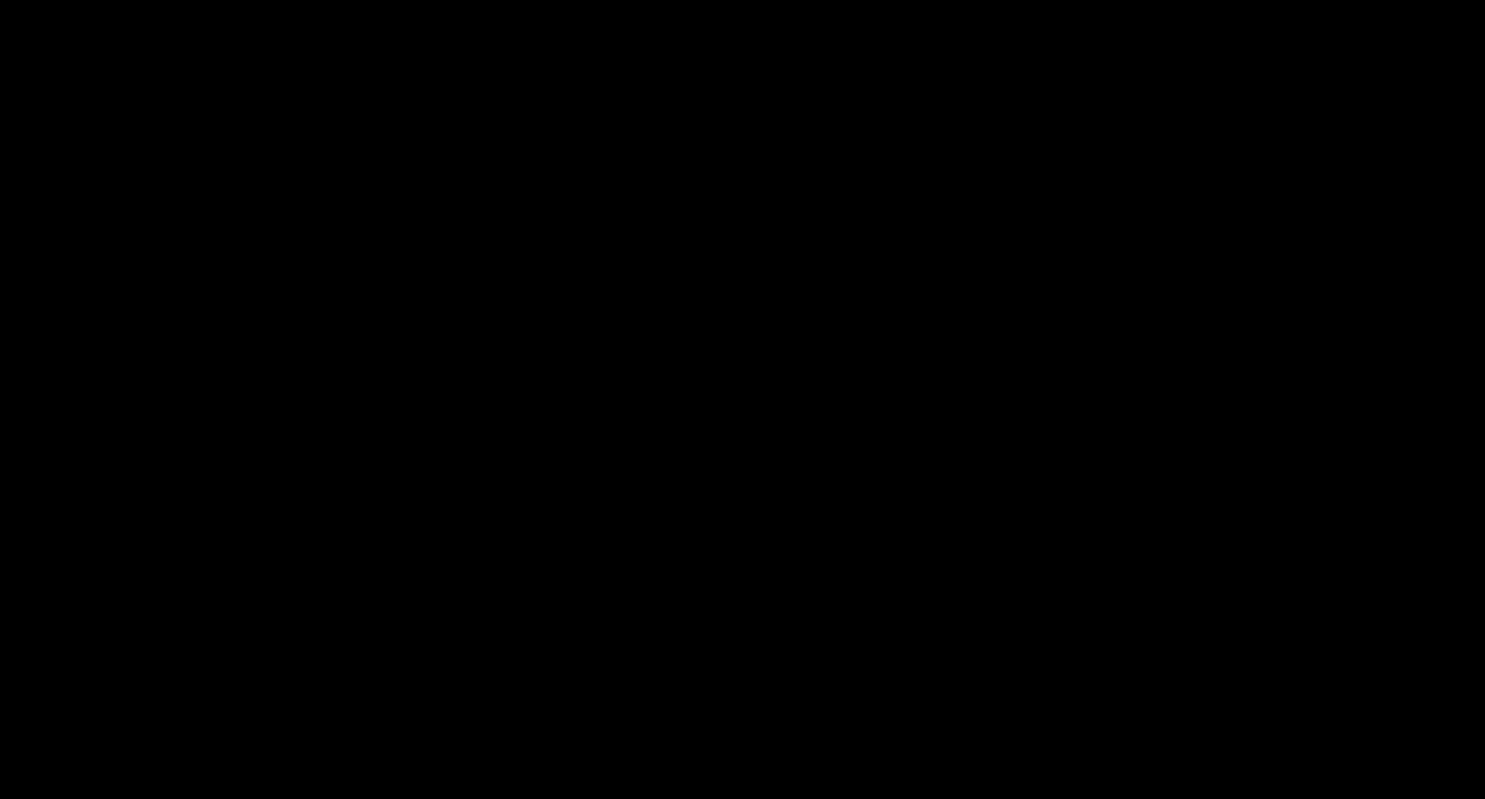 scroll, scrollTop: 647, scrollLeft: 0, axis: vertical 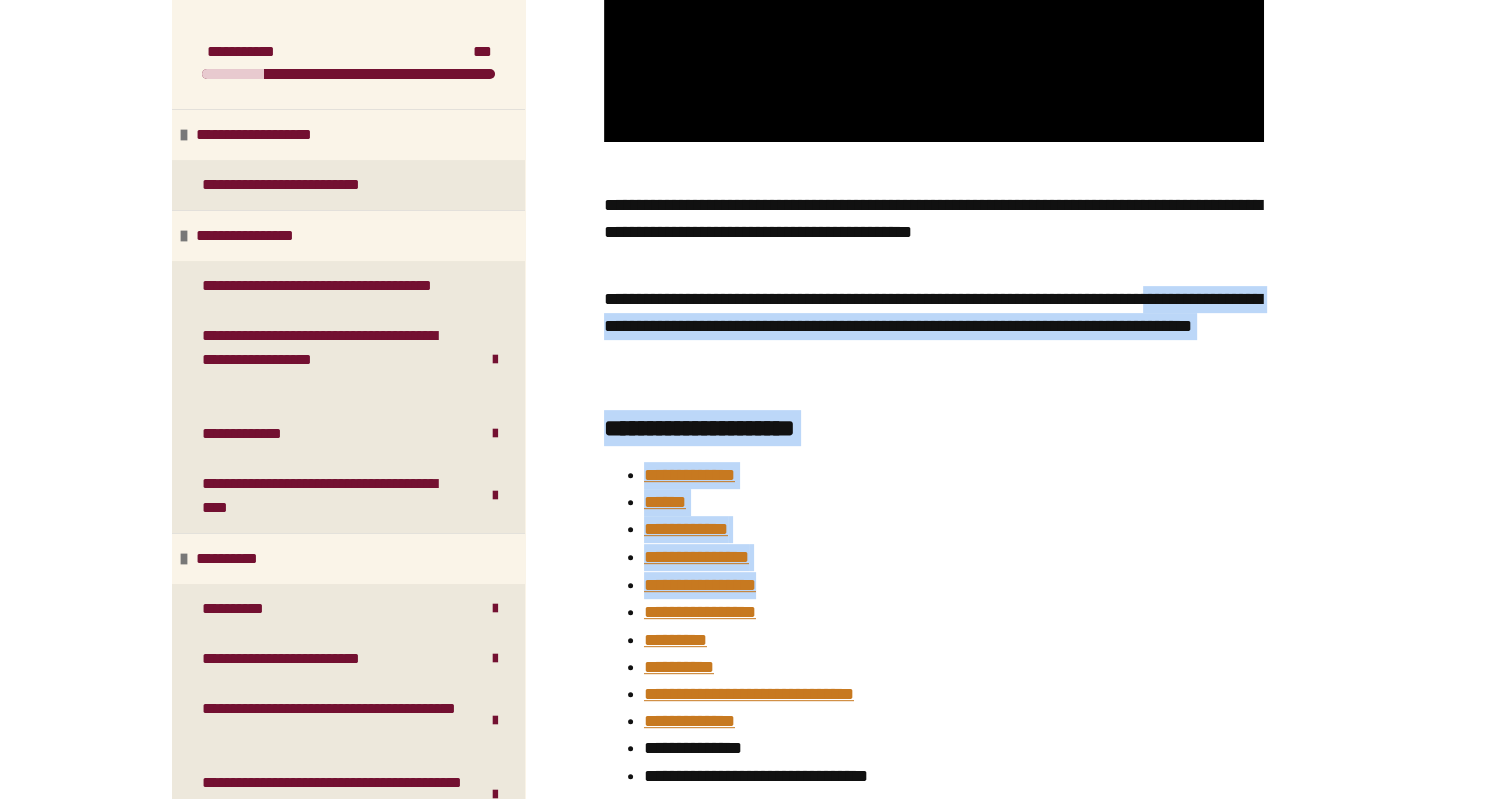 drag, startPoint x: 1327, startPoint y: 603, endPoint x: 1484, endPoint y: 250, distance: 386.33923 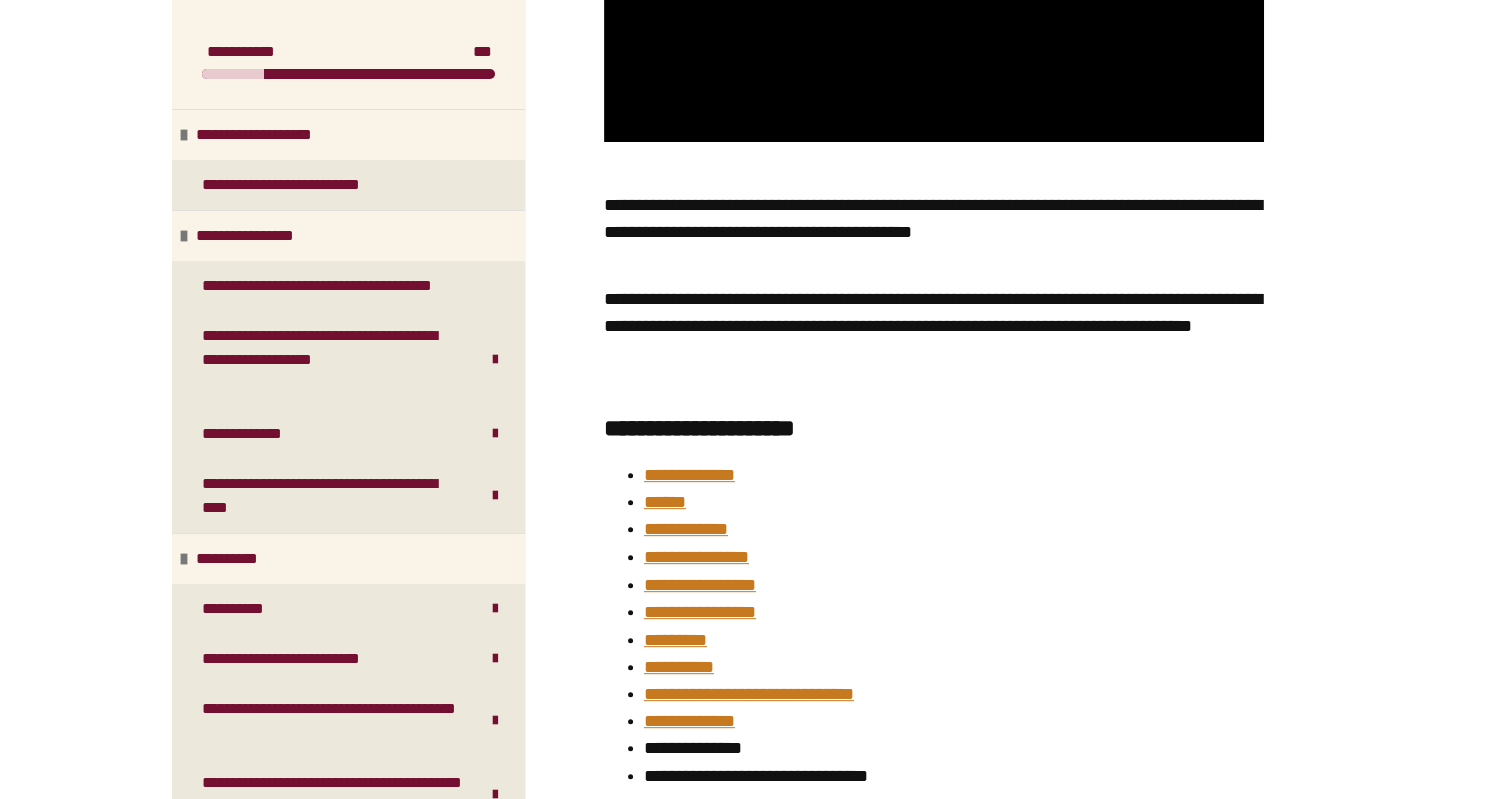 click on "**********" at bounding box center [742, 236] 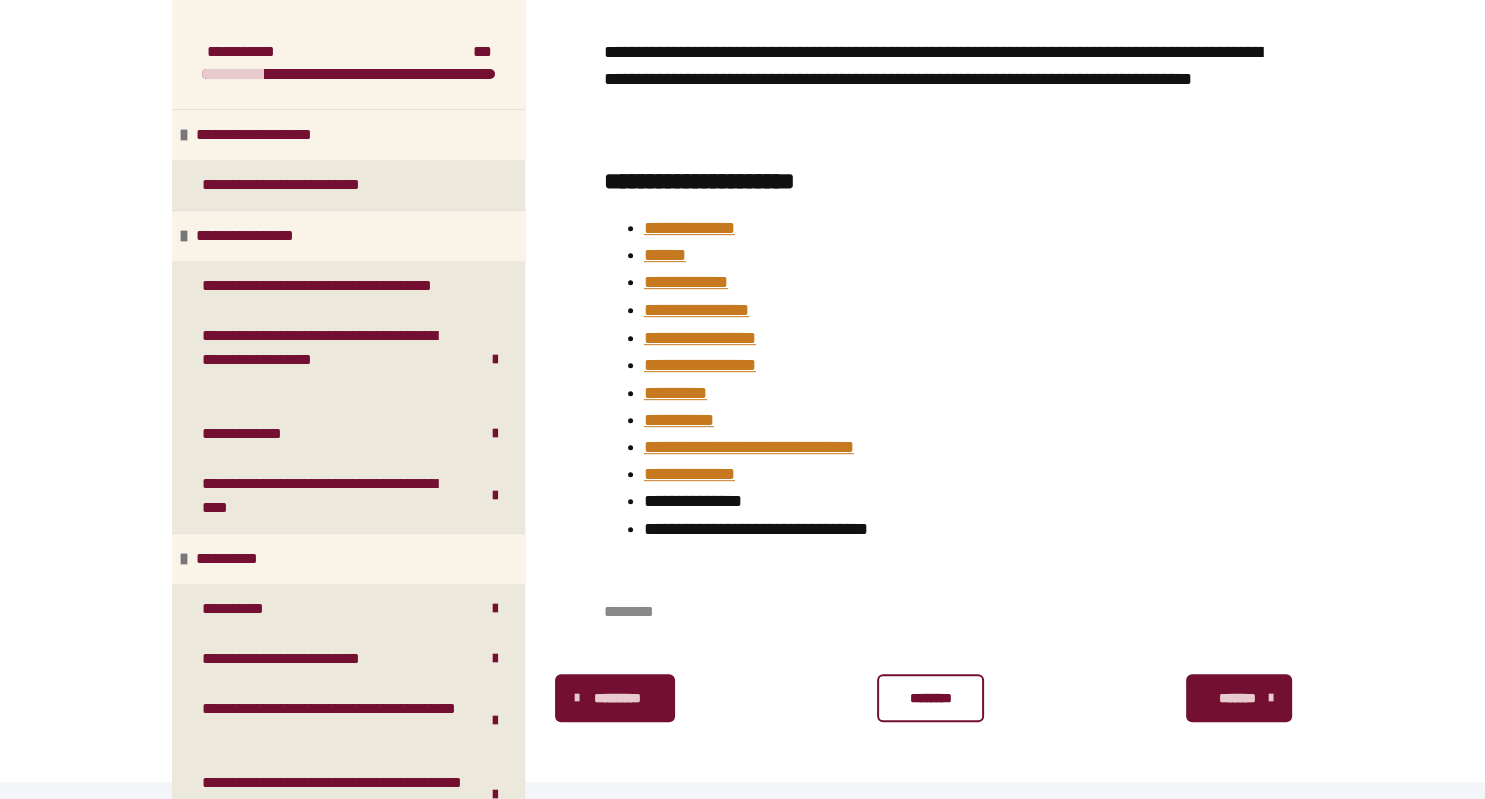 scroll, scrollTop: 908, scrollLeft: 0, axis: vertical 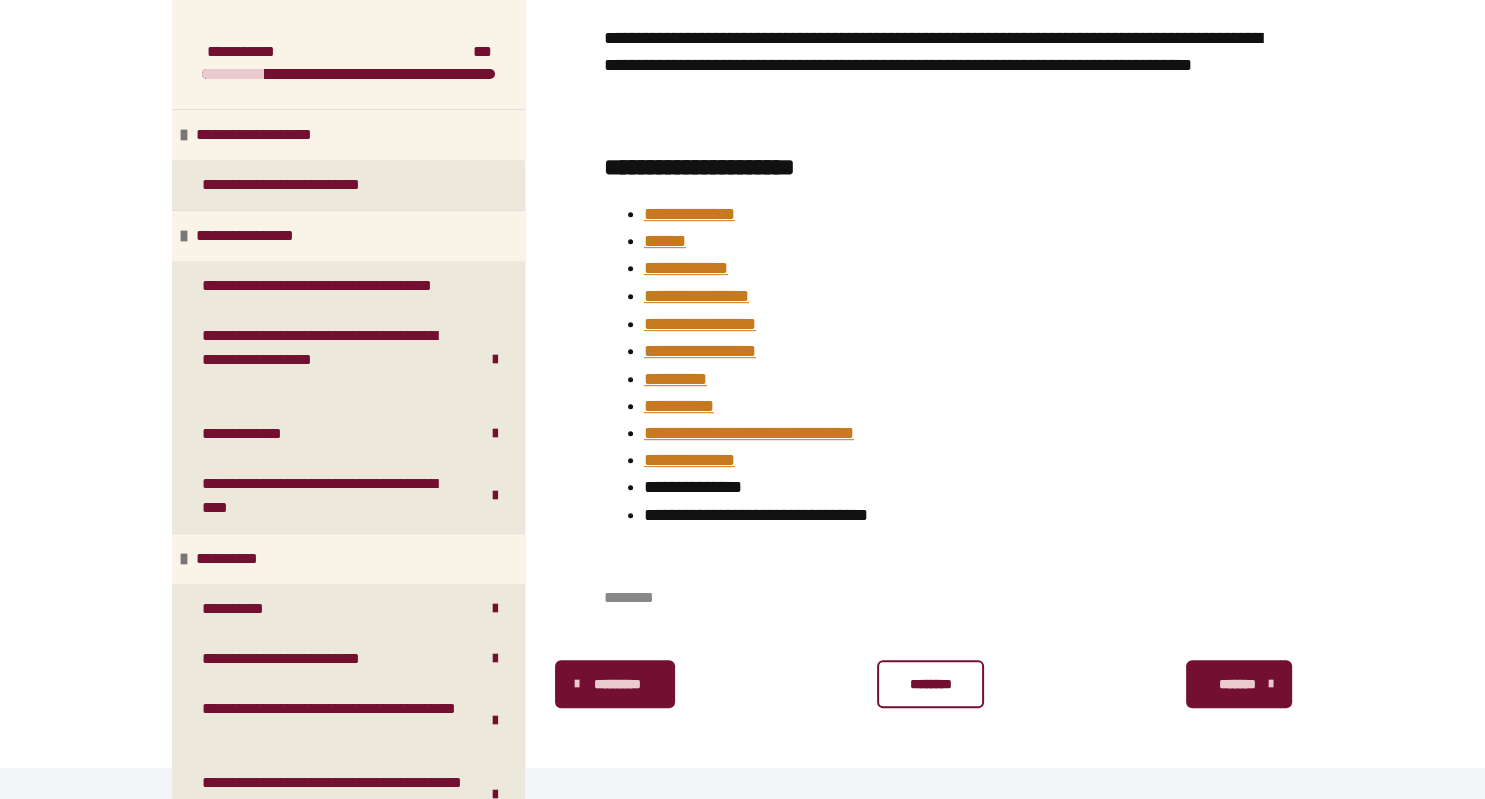 click on "********" at bounding box center (930, 684) 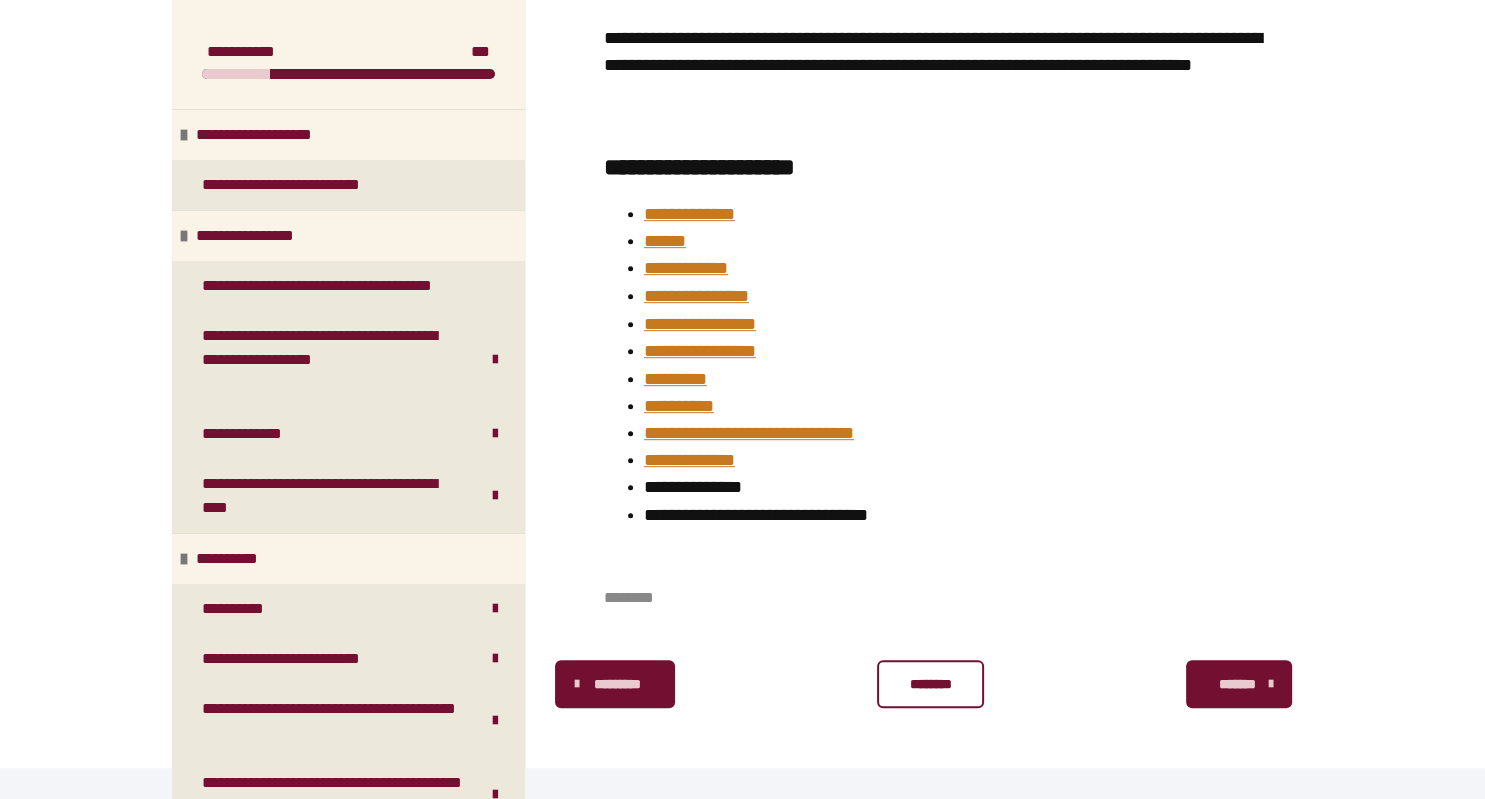 click on "********" at bounding box center (930, 684) 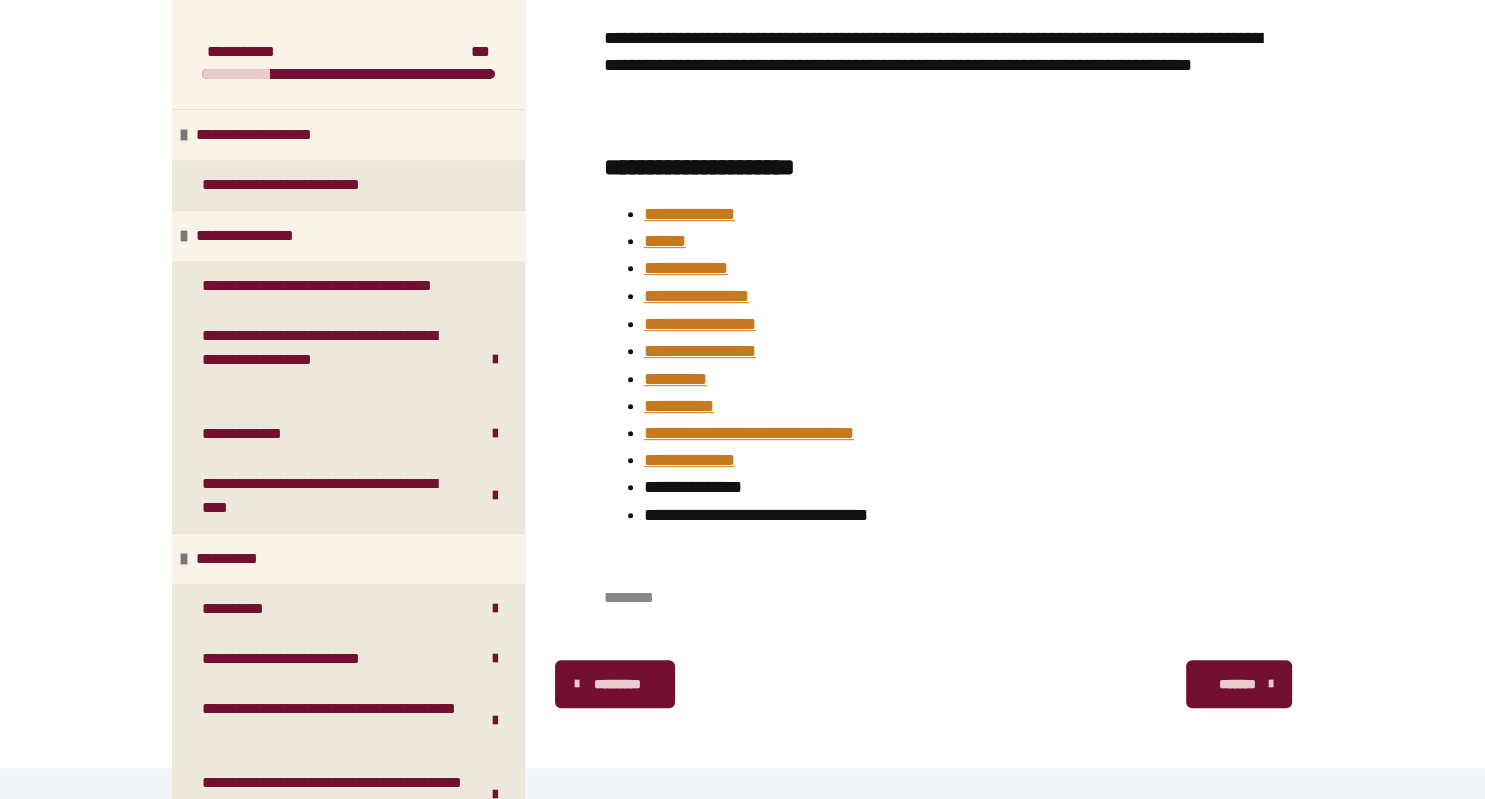 click on "*******" at bounding box center [1237, 684] 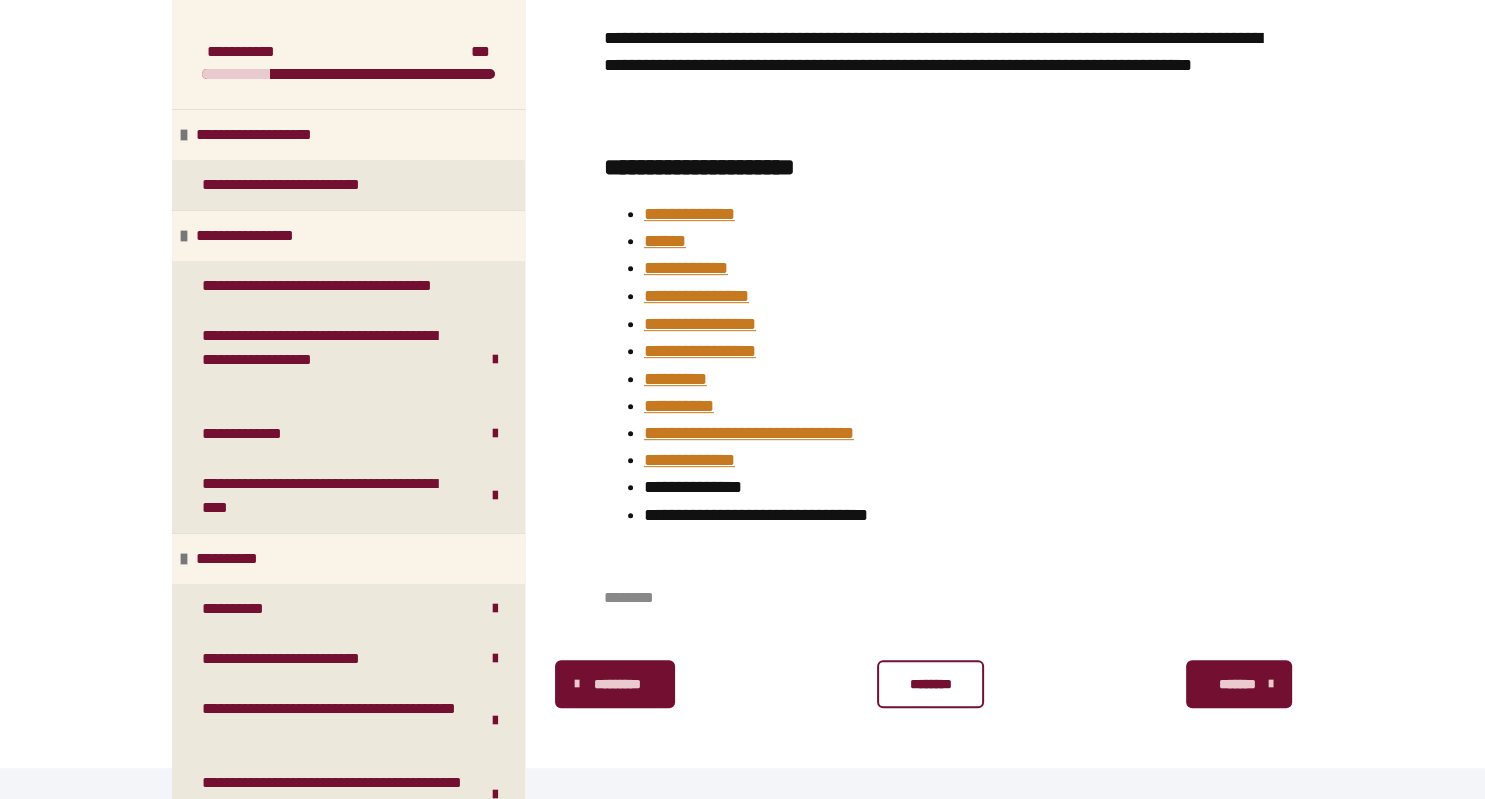 scroll, scrollTop: 448, scrollLeft: 0, axis: vertical 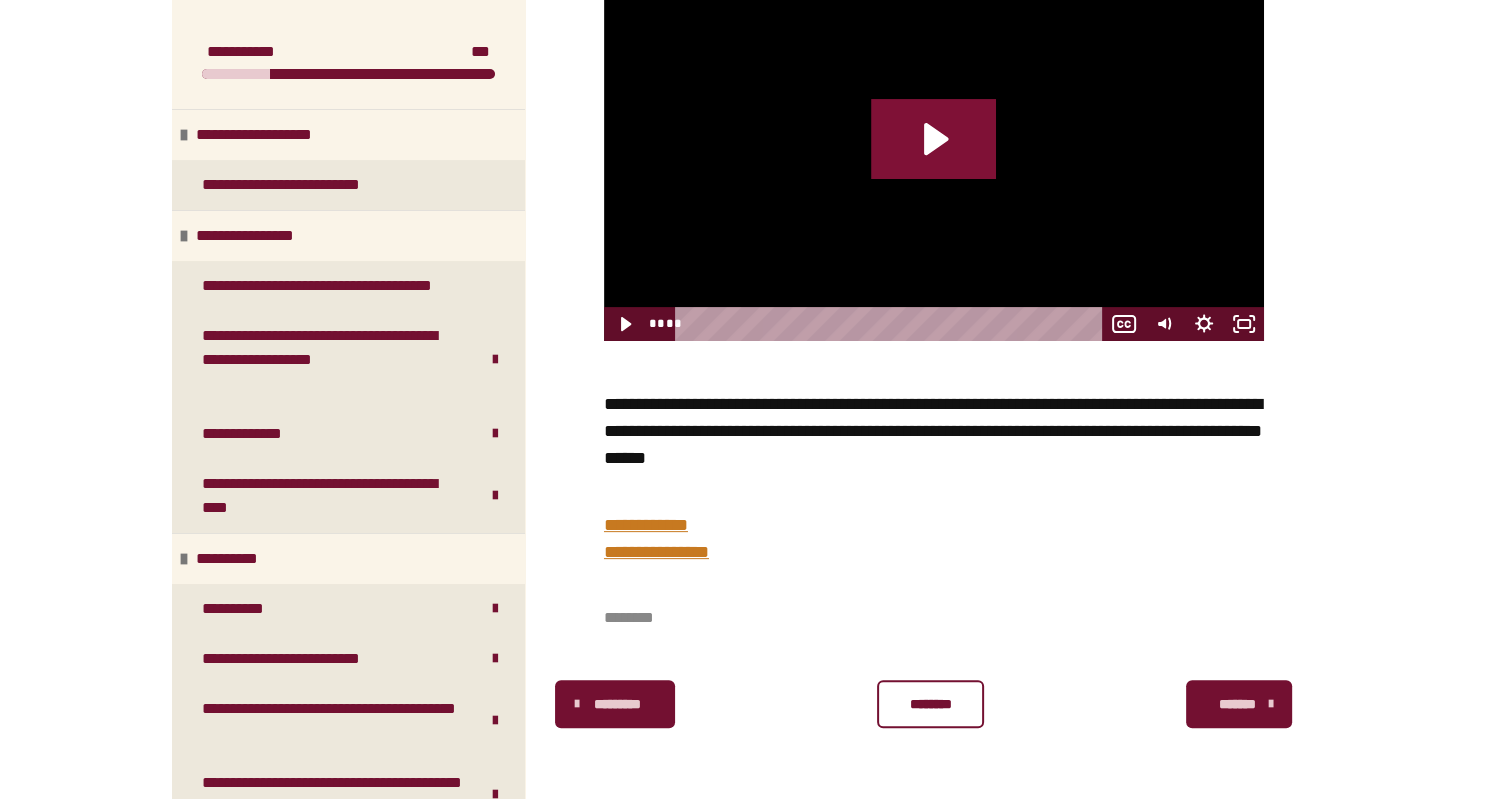 click 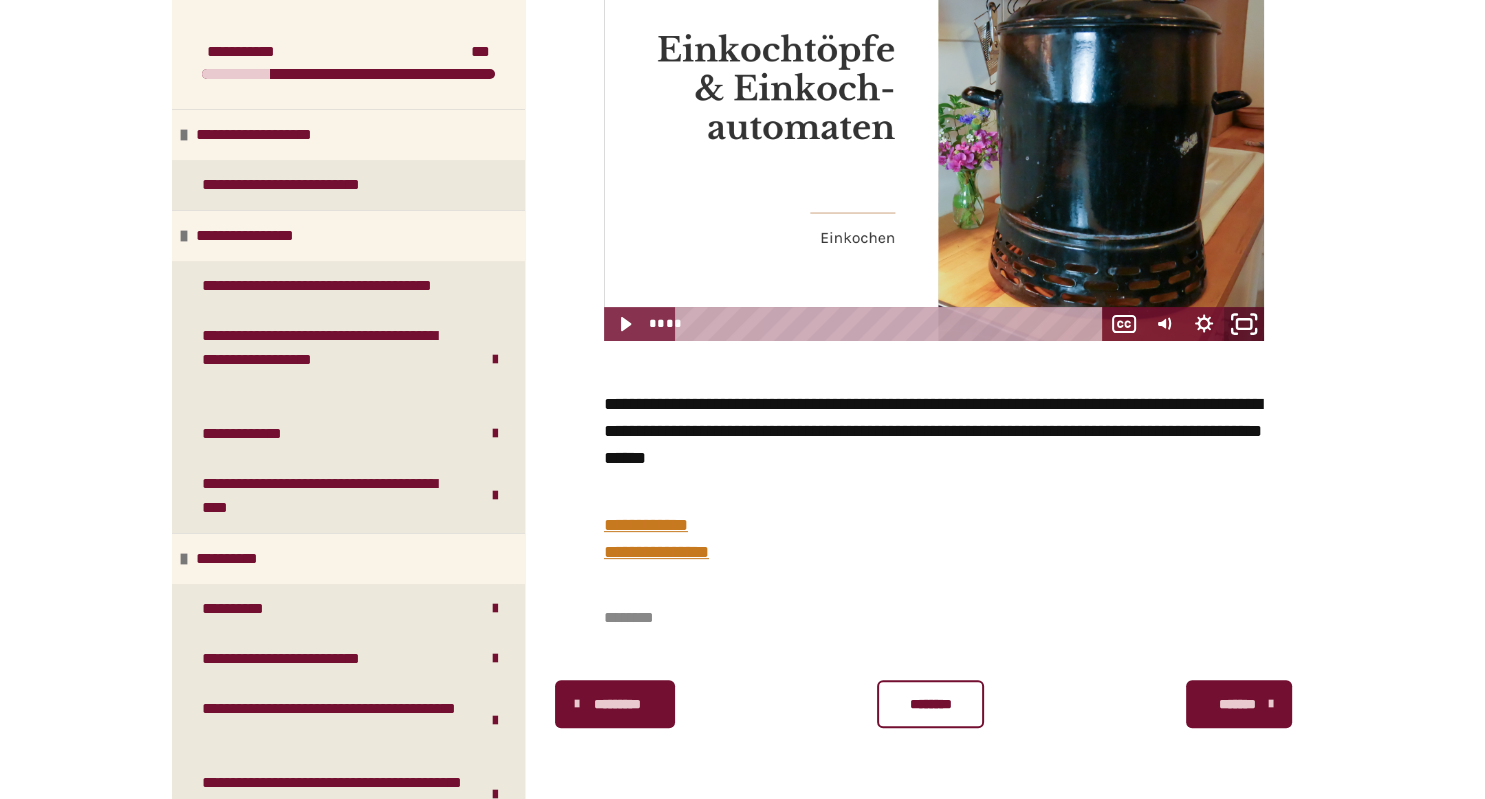 click 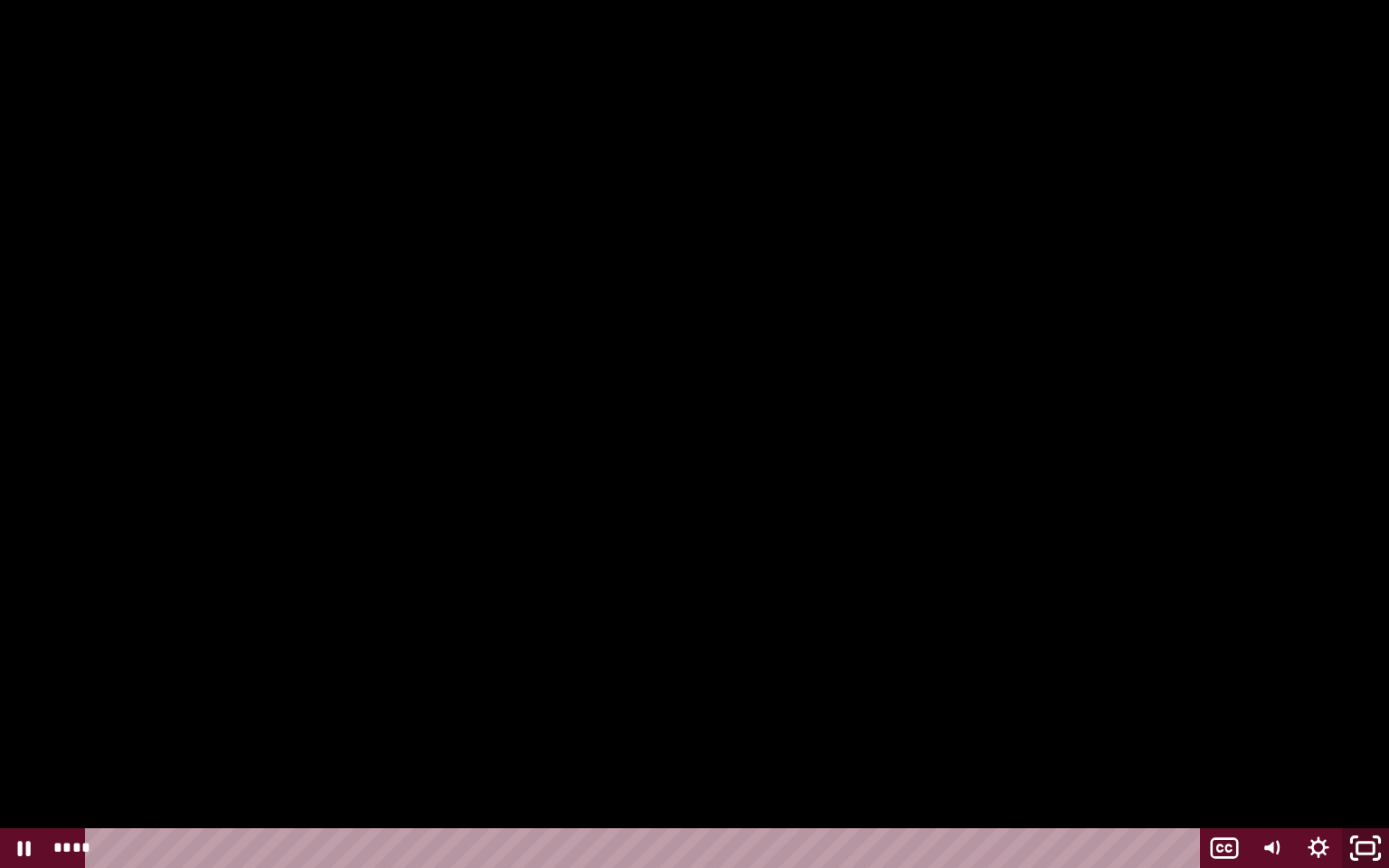 click 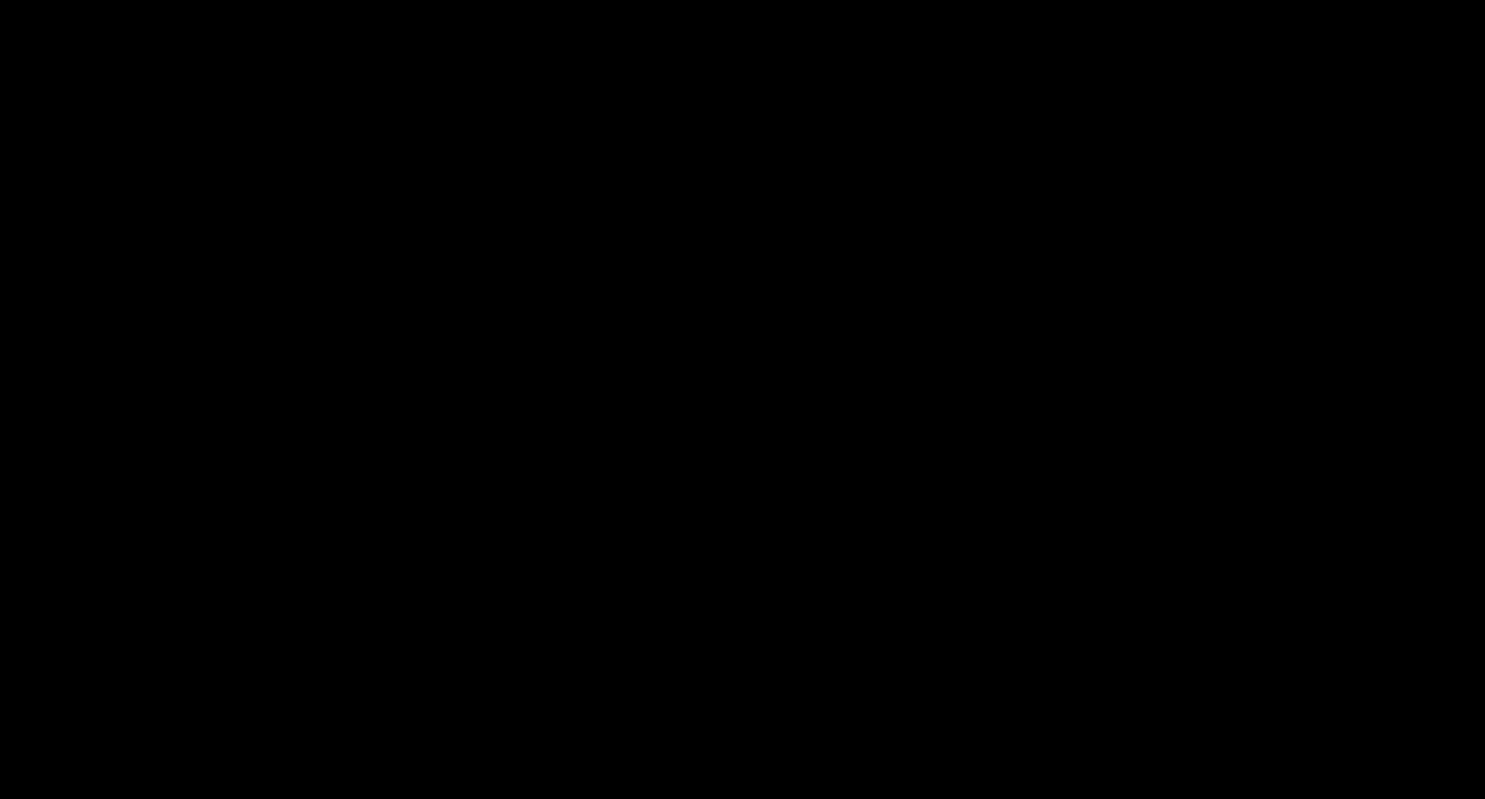 scroll, scrollTop: 939, scrollLeft: 0, axis: vertical 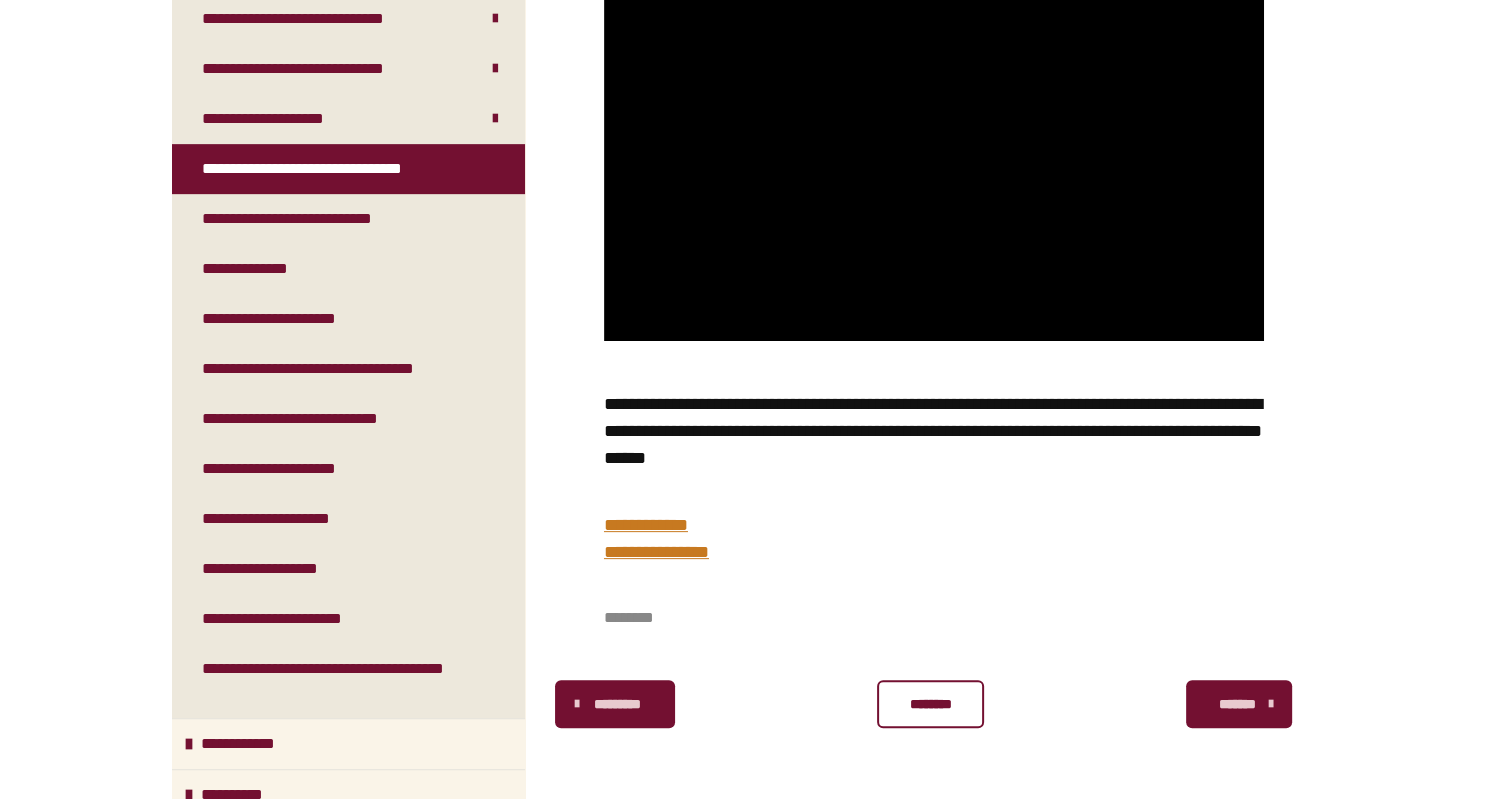 click on "********" at bounding box center [930, 704] 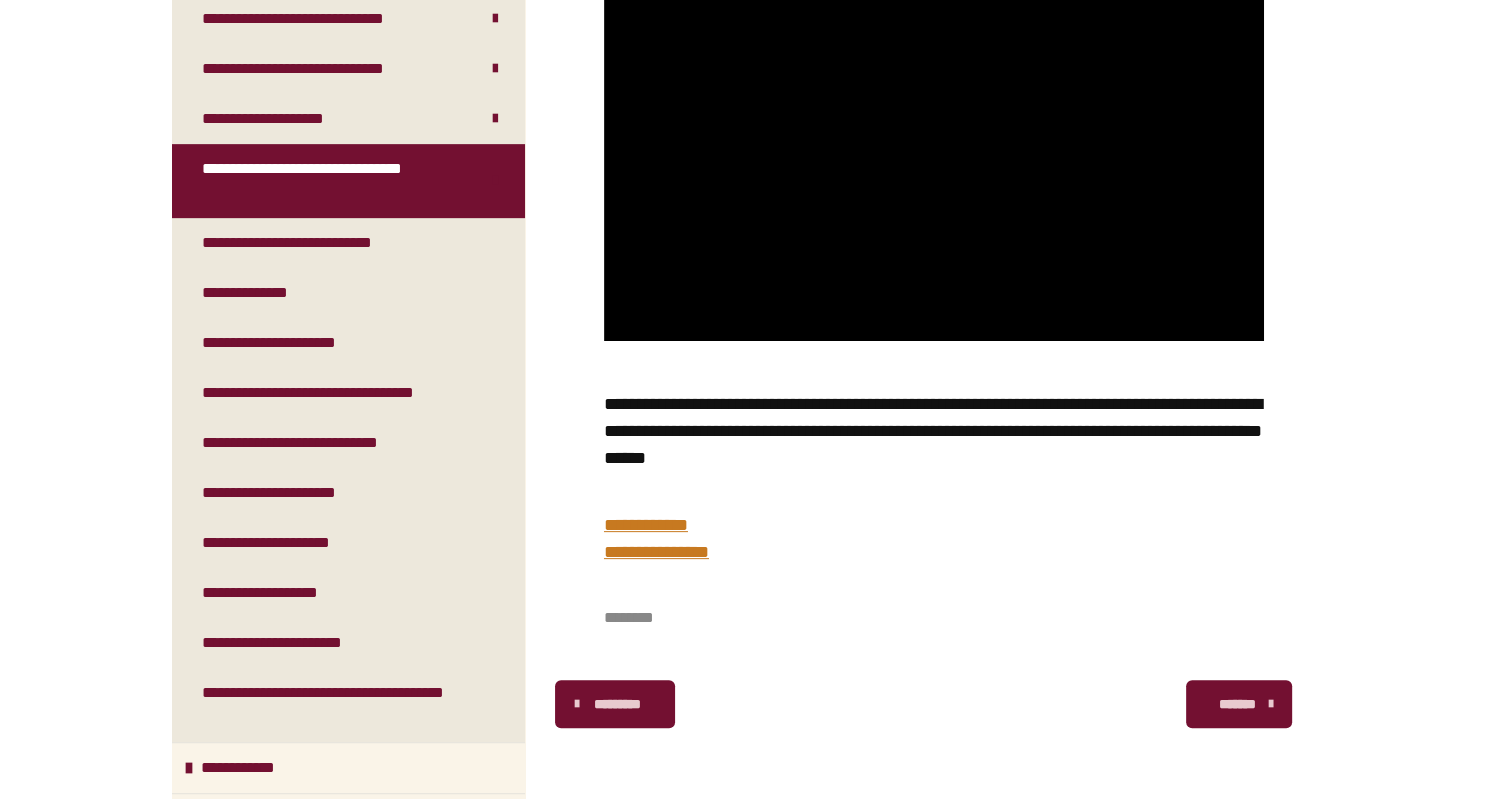 click on "*******" at bounding box center [1237, 704] 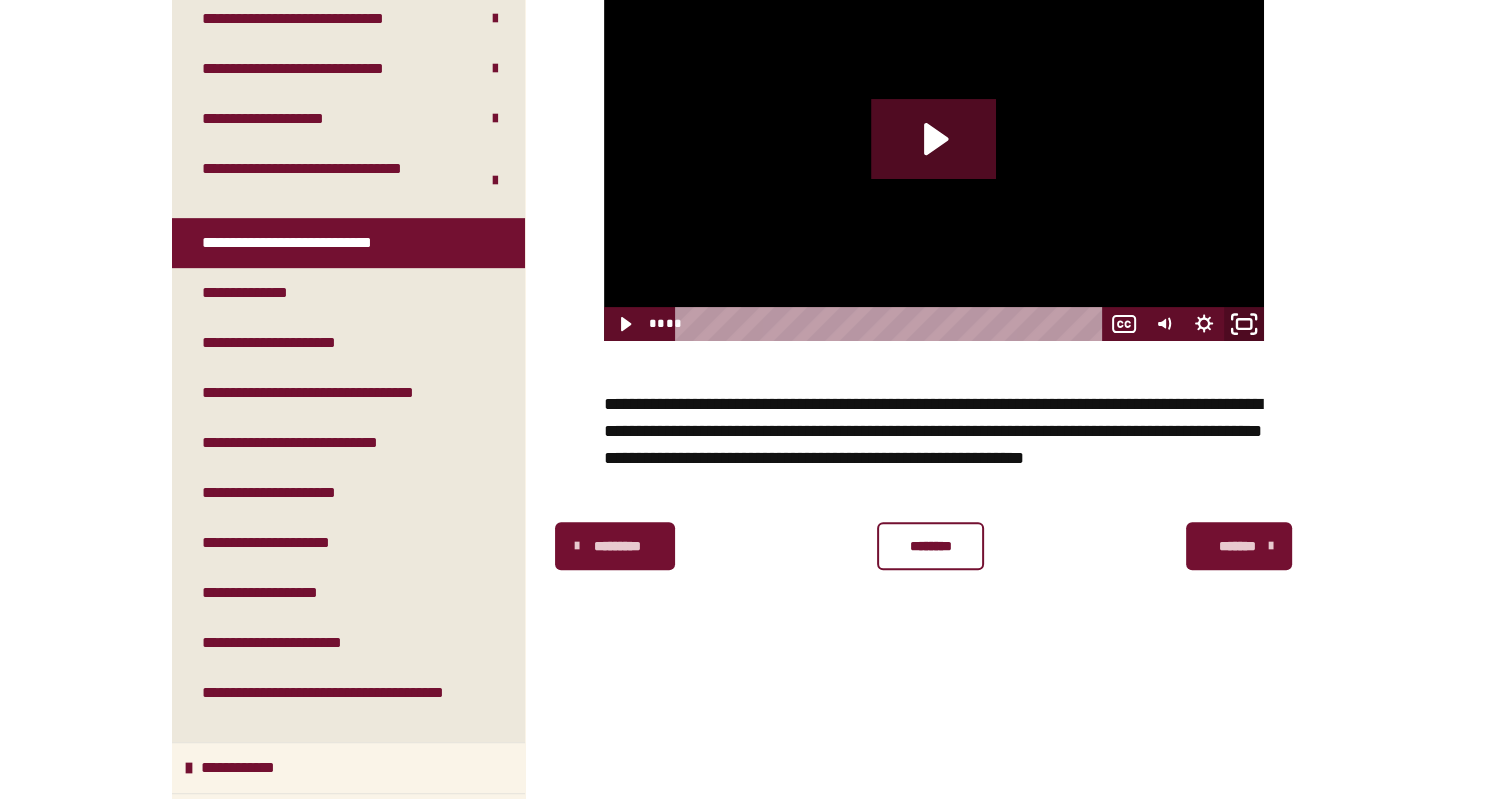 click 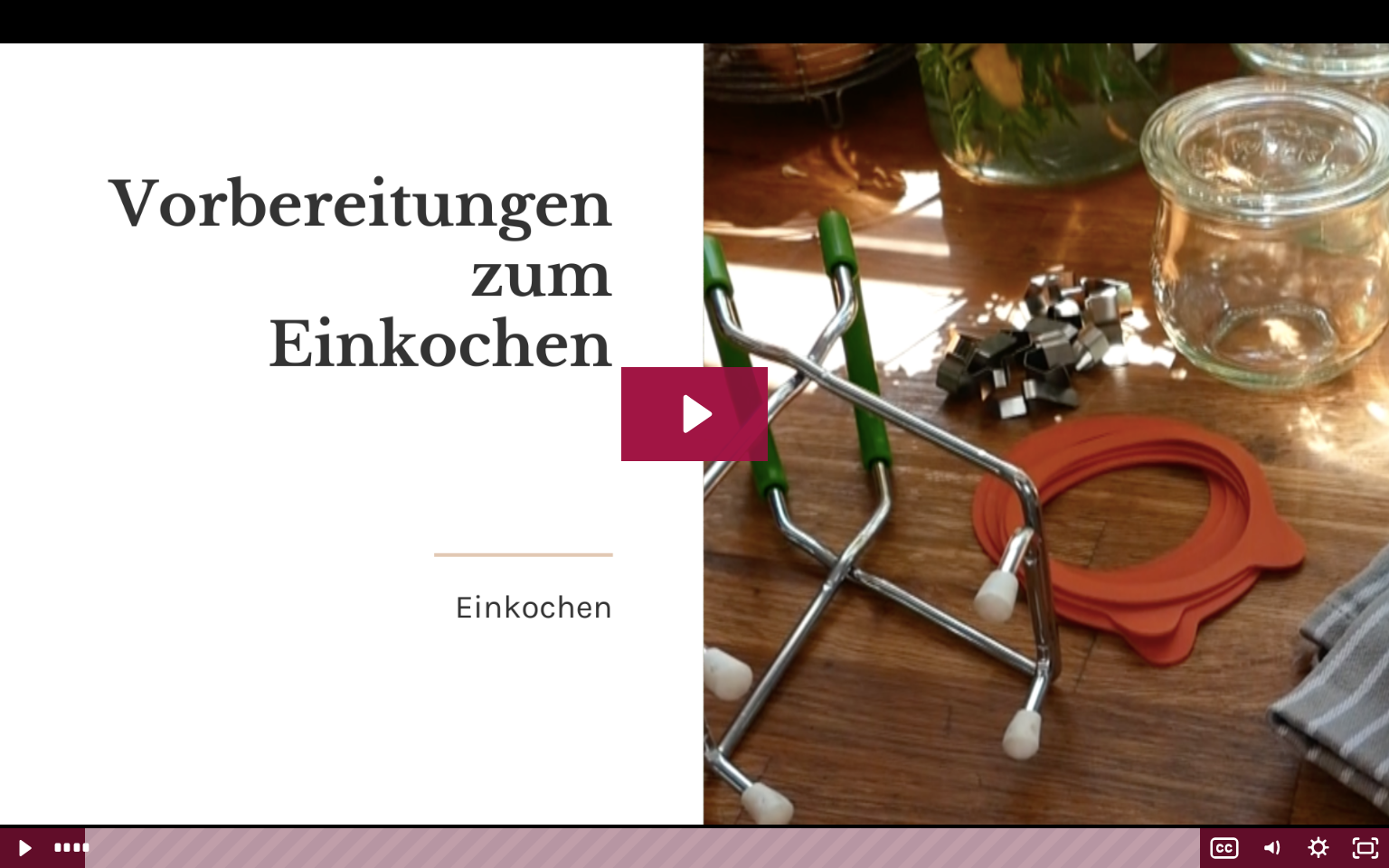 click 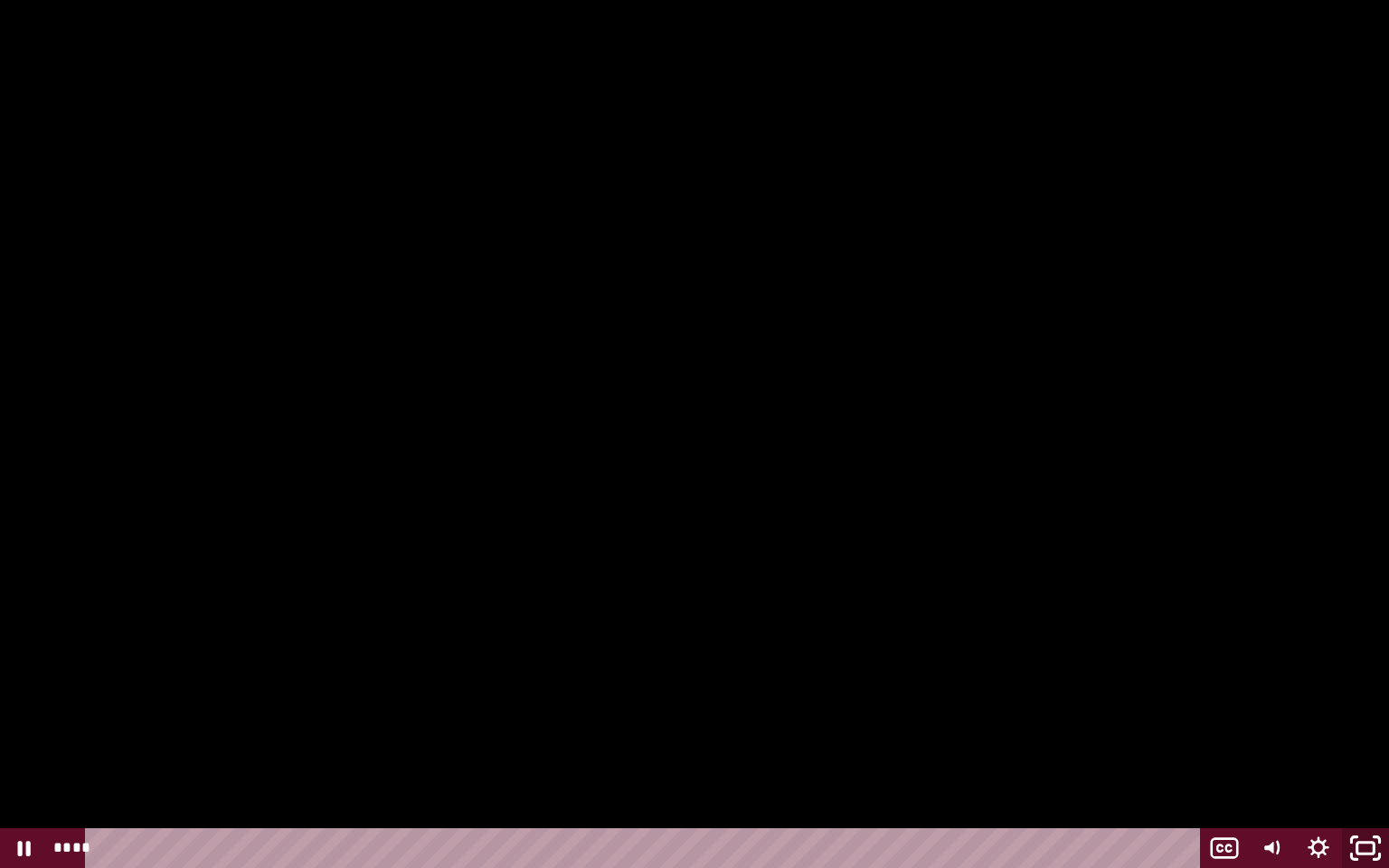 click 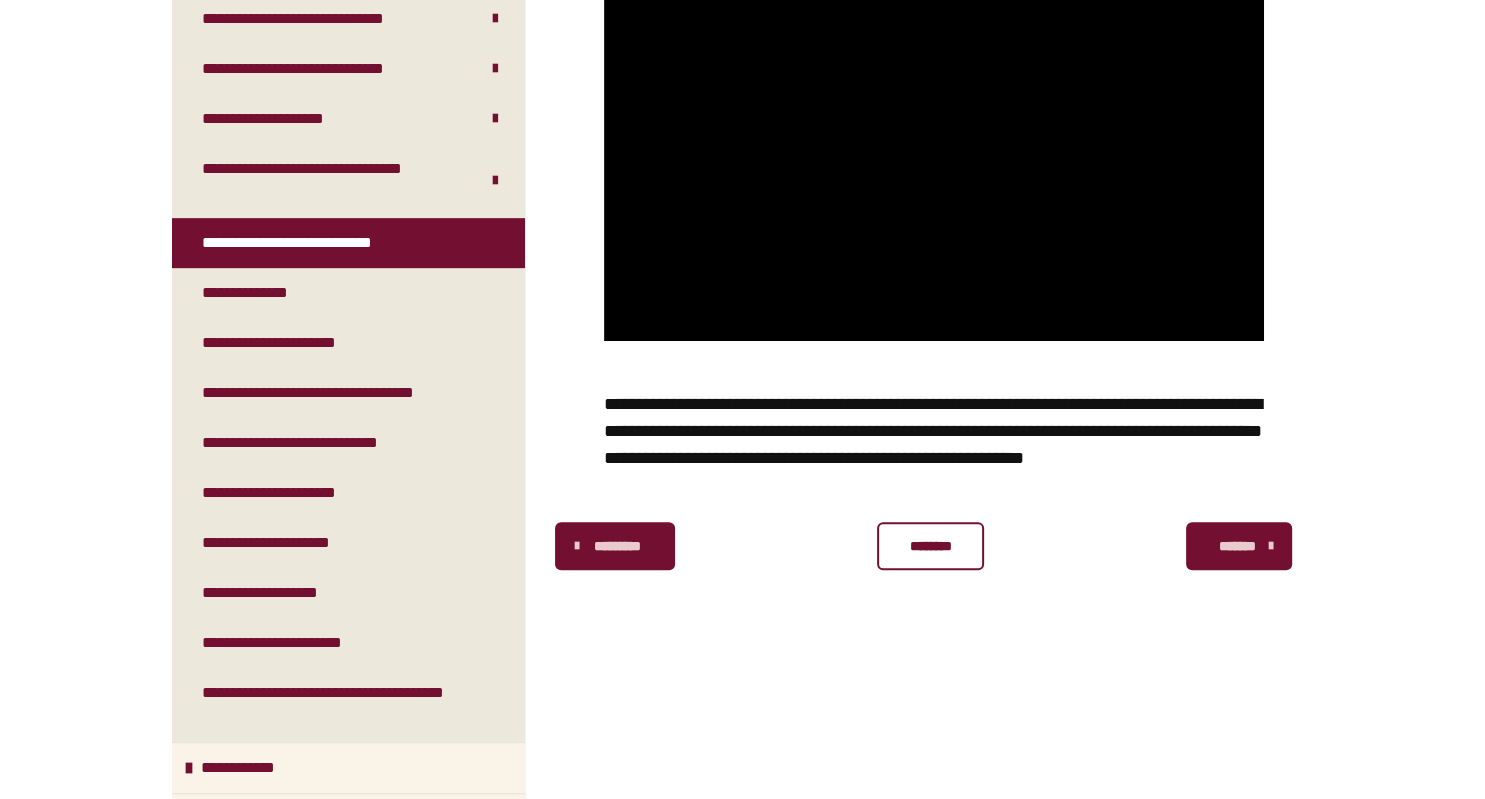 click on "********" at bounding box center (930, 546) 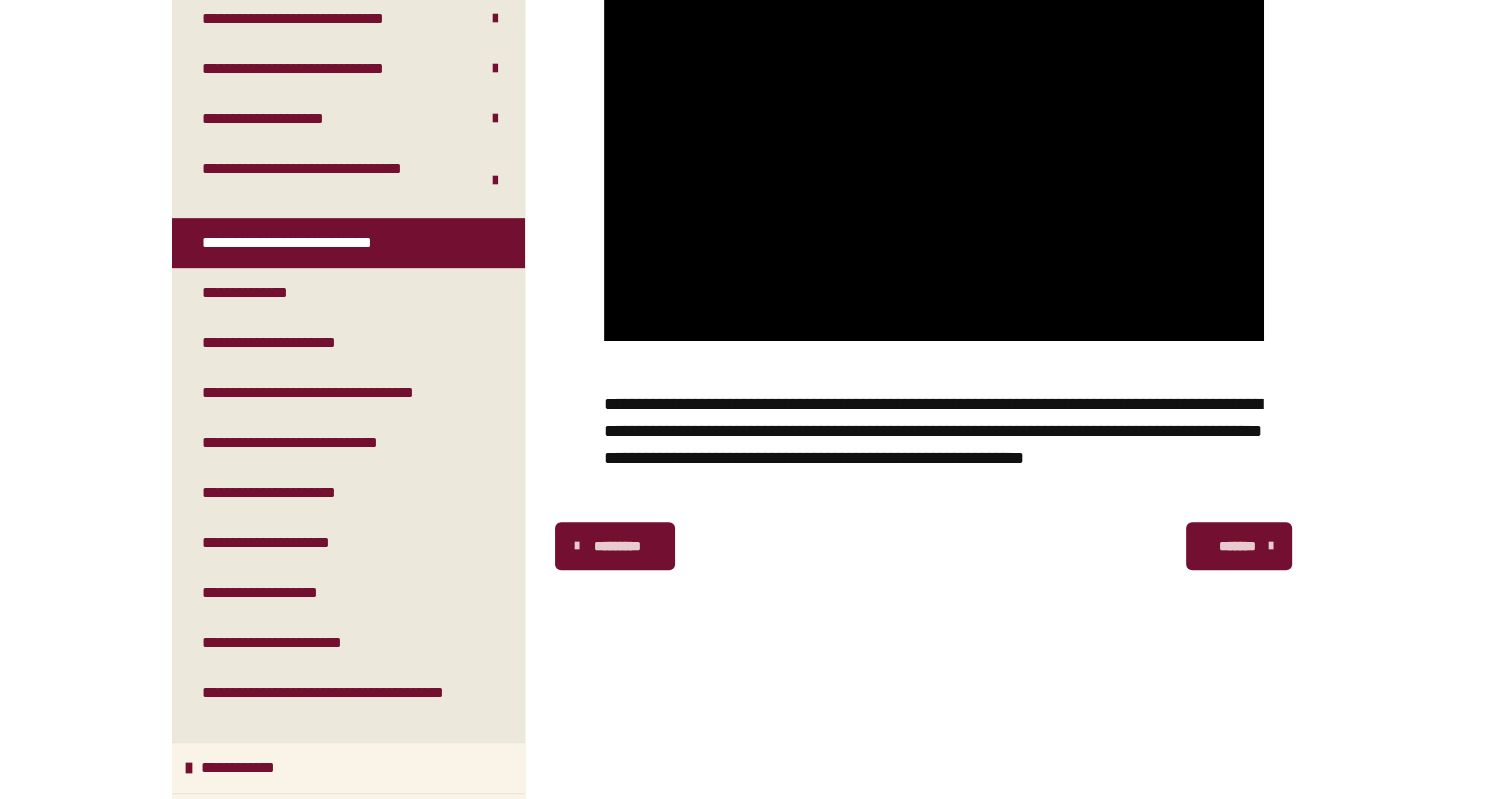 click on "*******" at bounding box center [1239, 546] 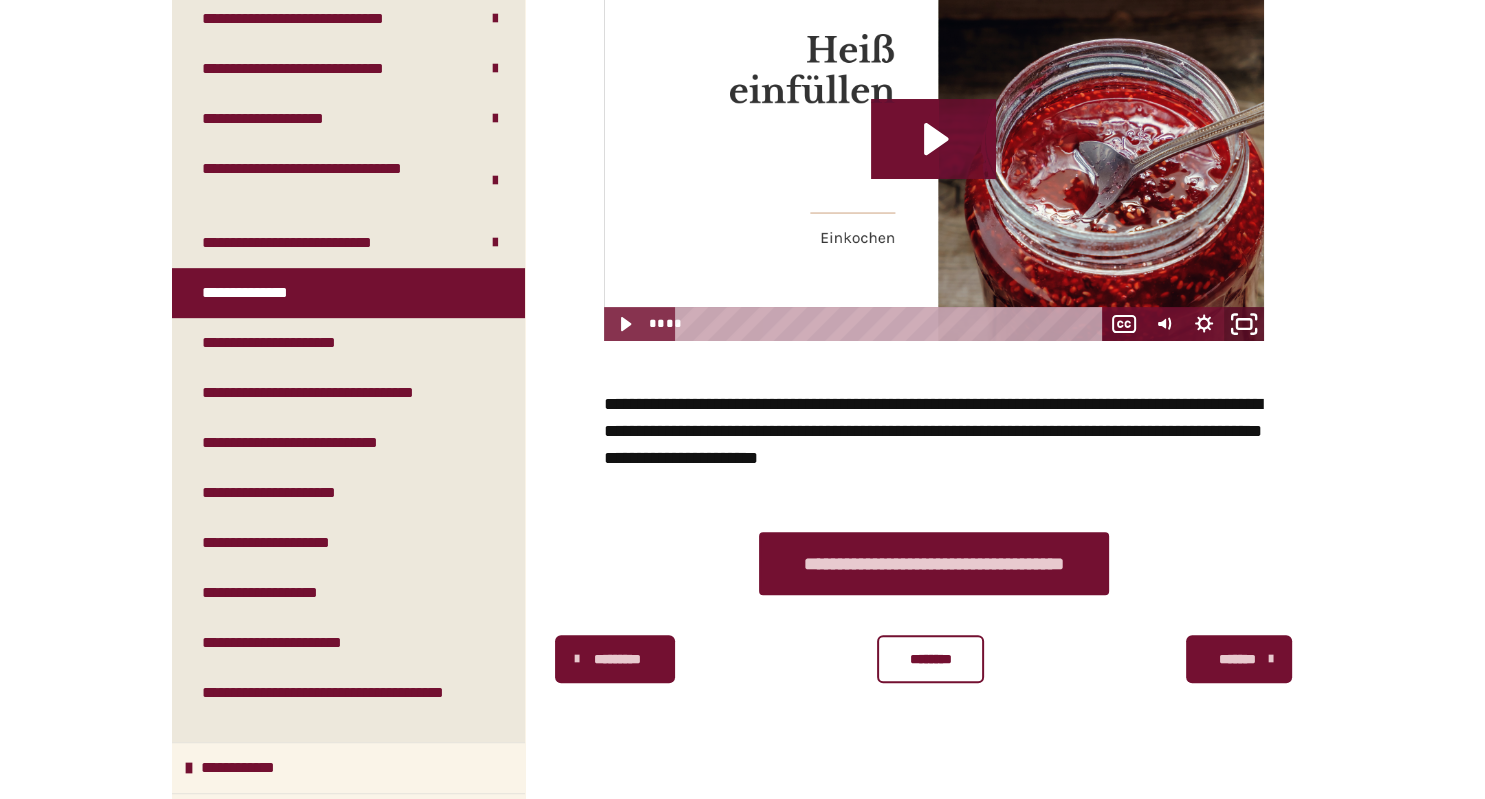 click 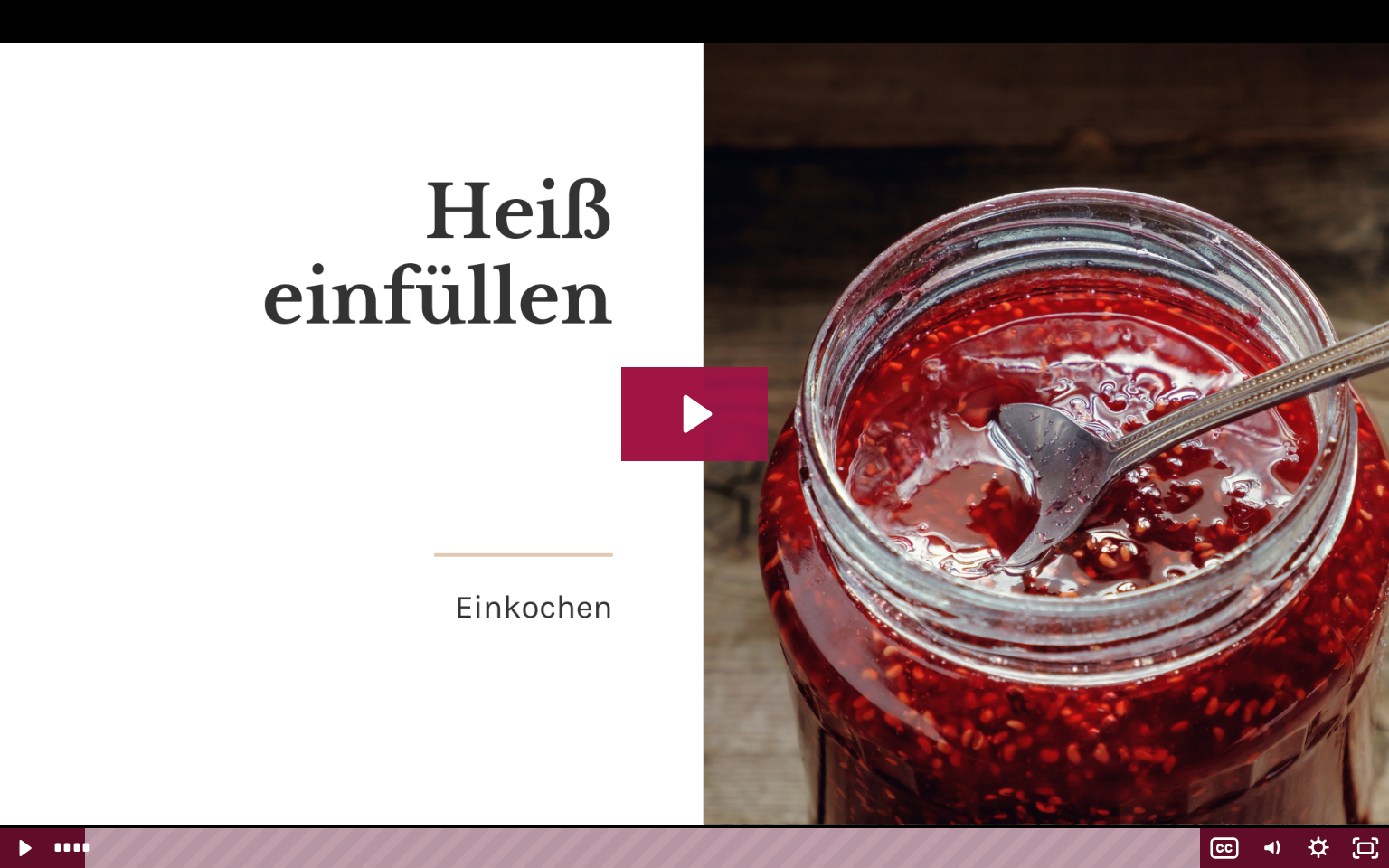 click 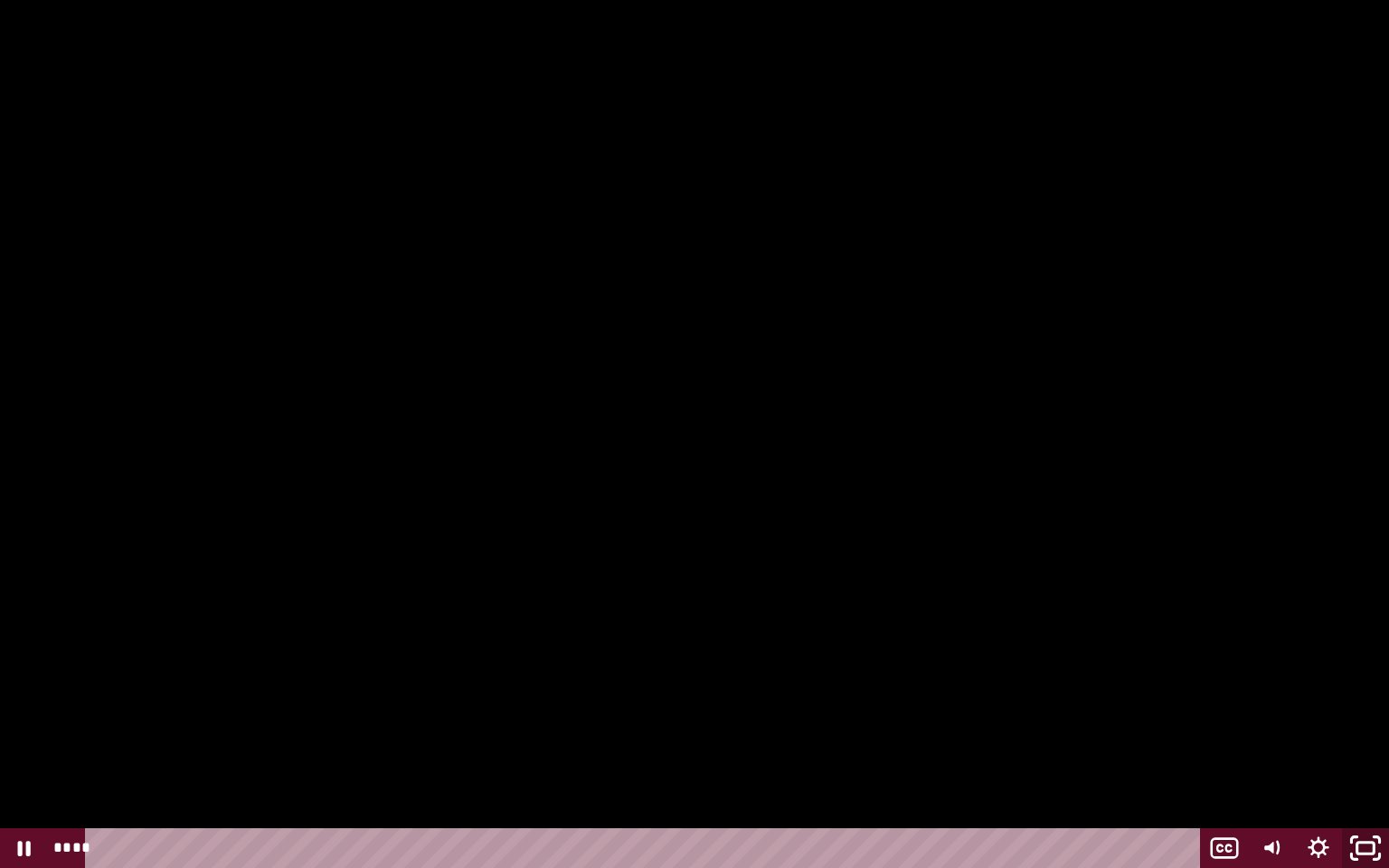 click 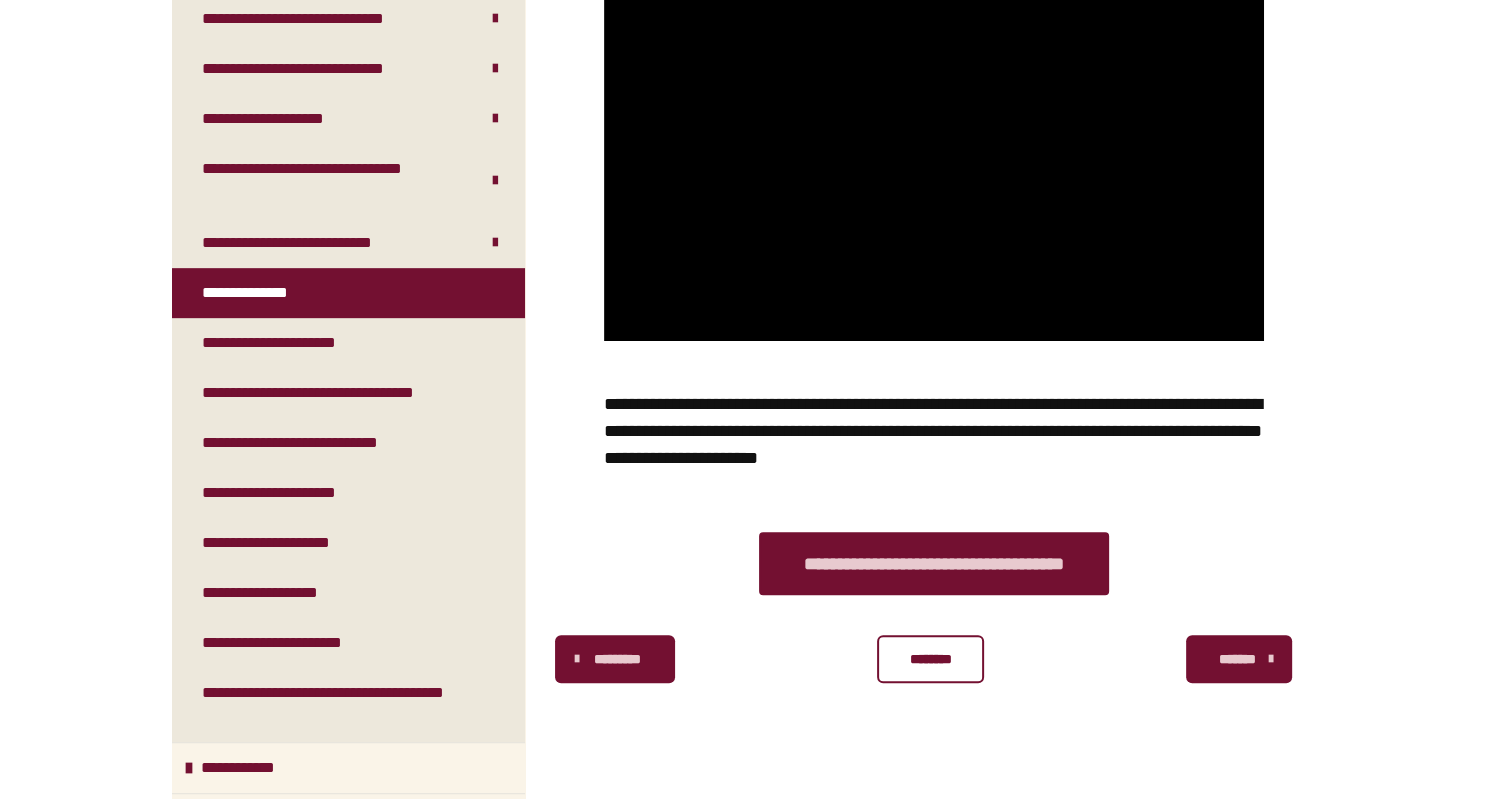 click on "********" at bounding box center (930, 659) 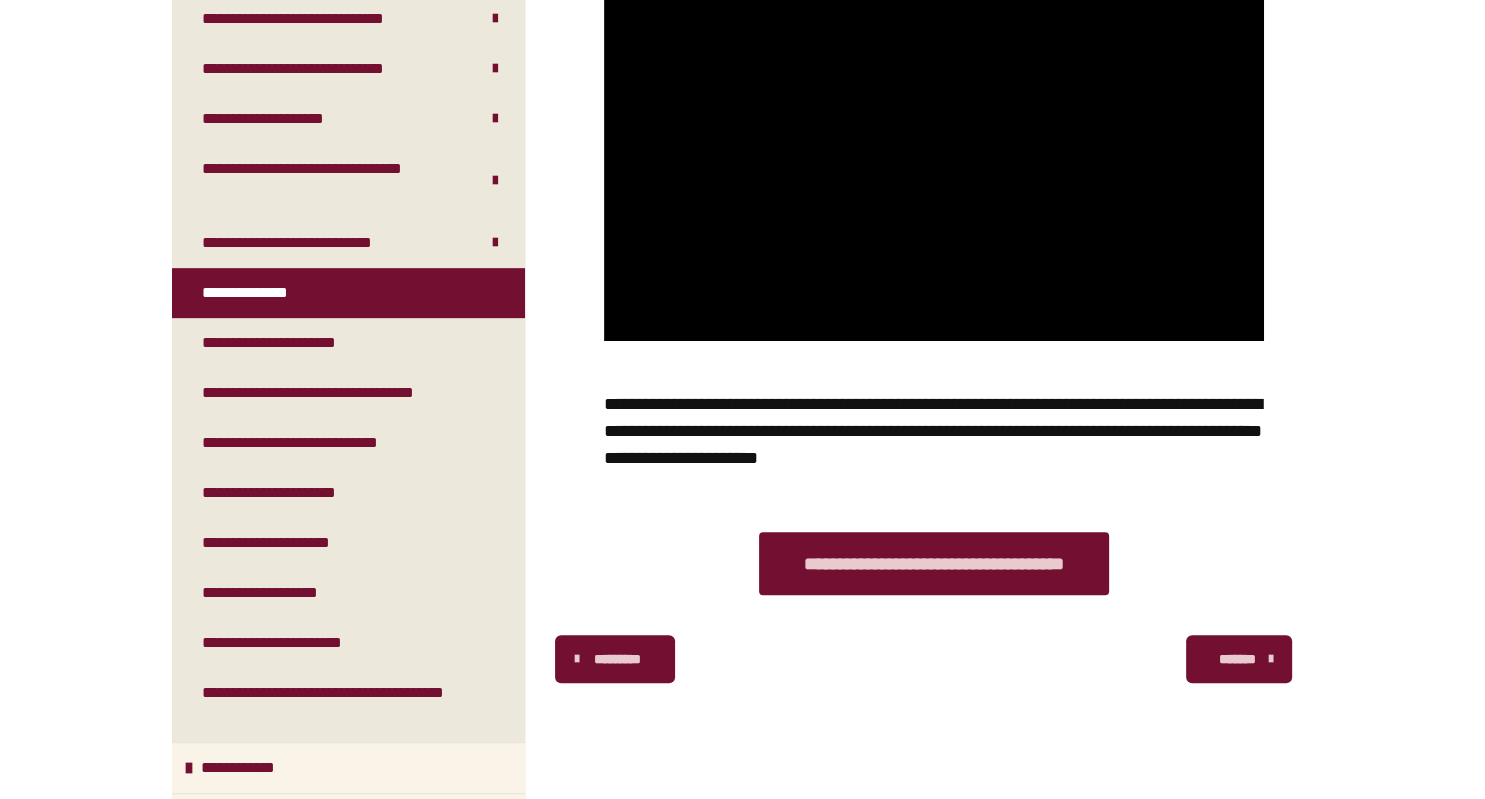 click on "********* ******** *******" at bounding box center [933, 659] 